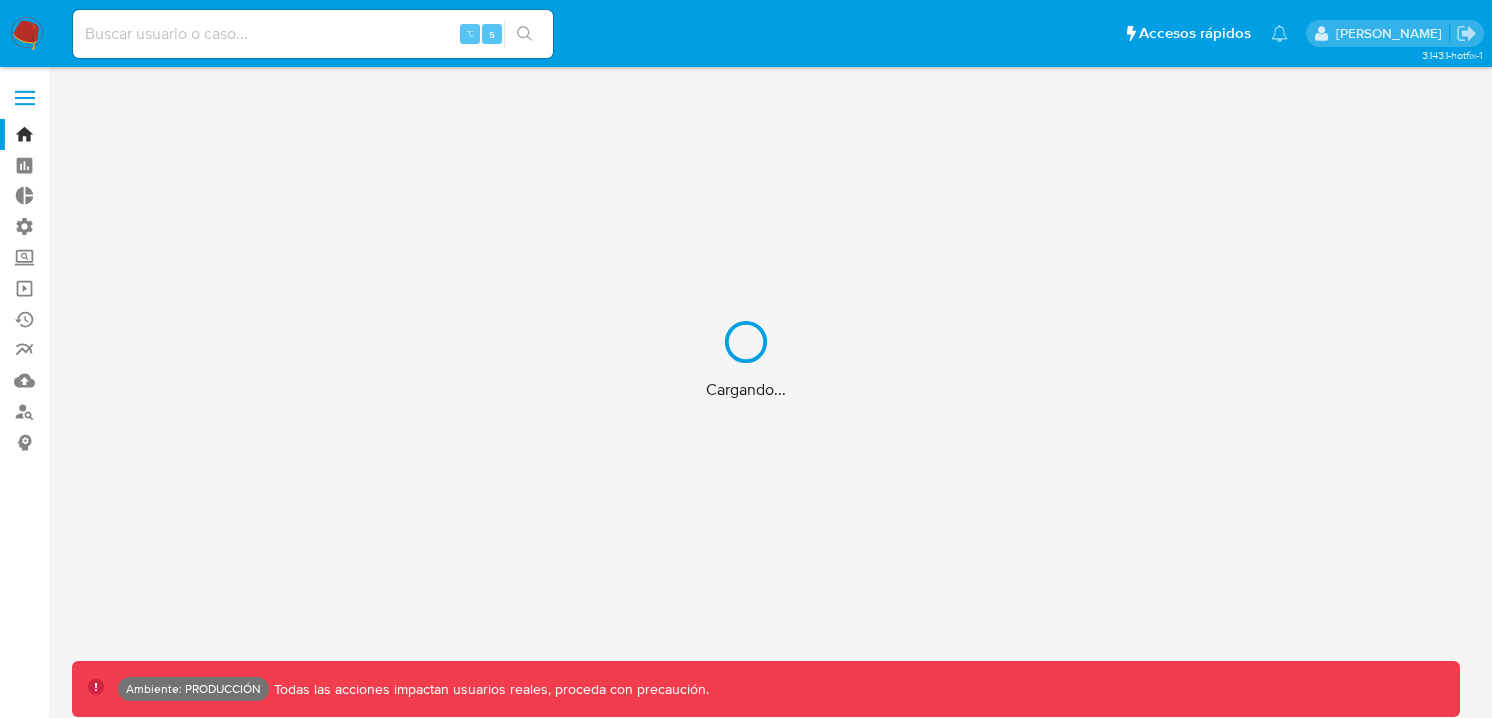 scroll, scrollTop: 0, scrollLeft: 0, axis: both 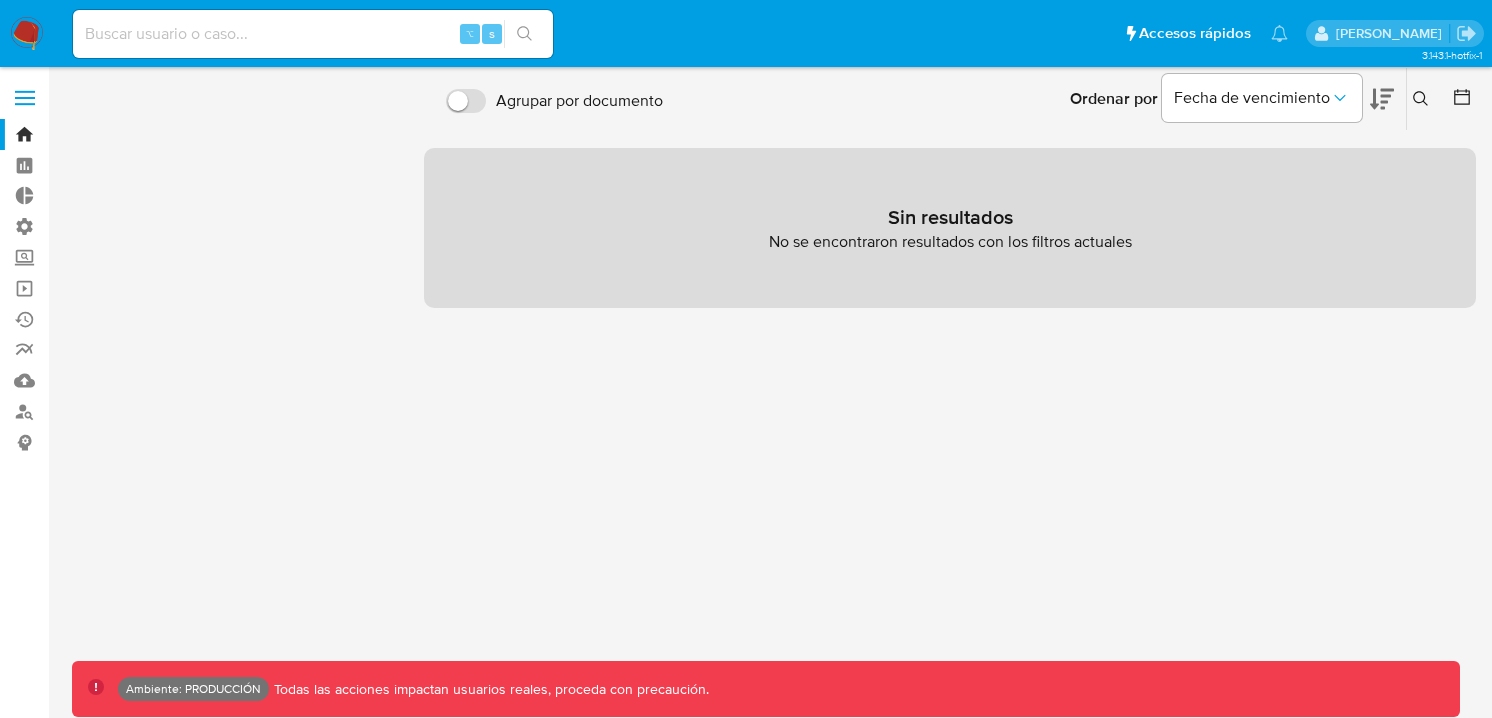 click 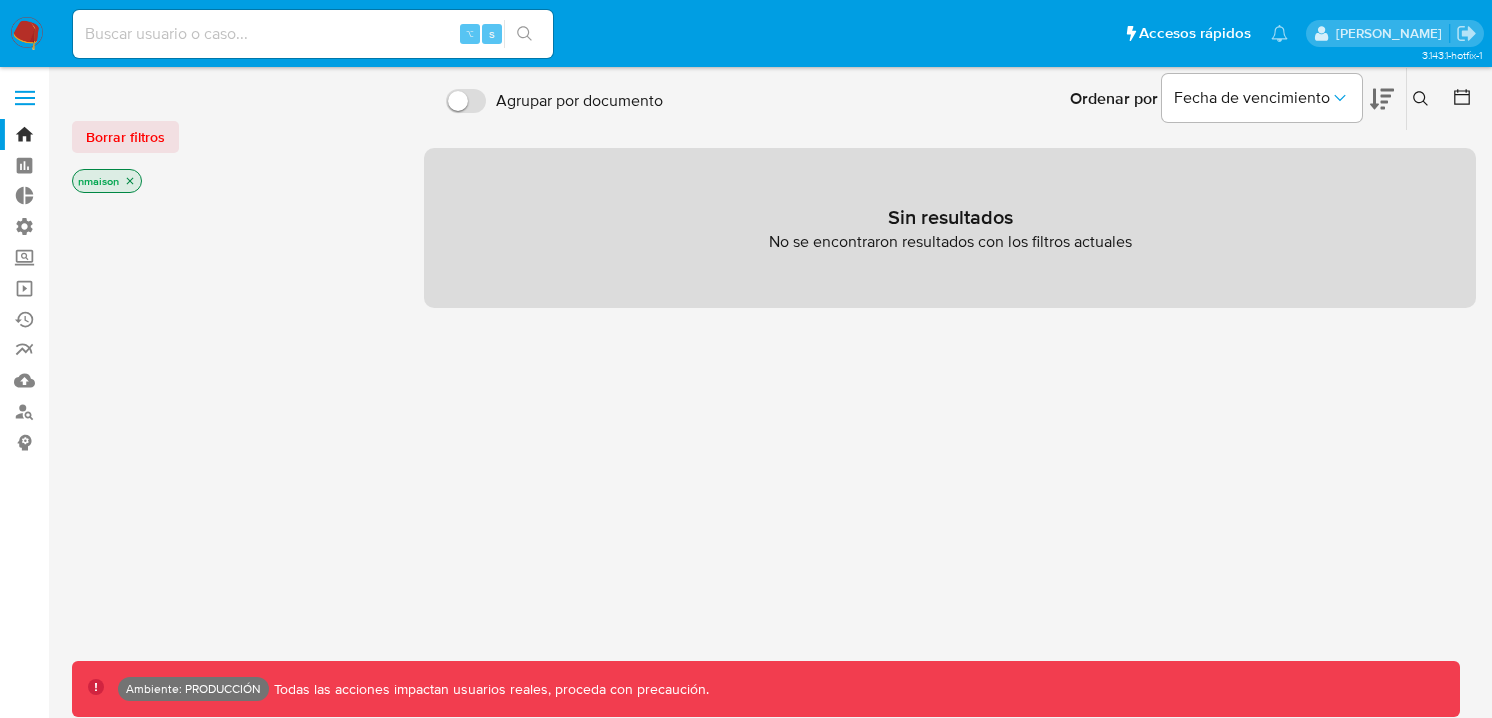 click 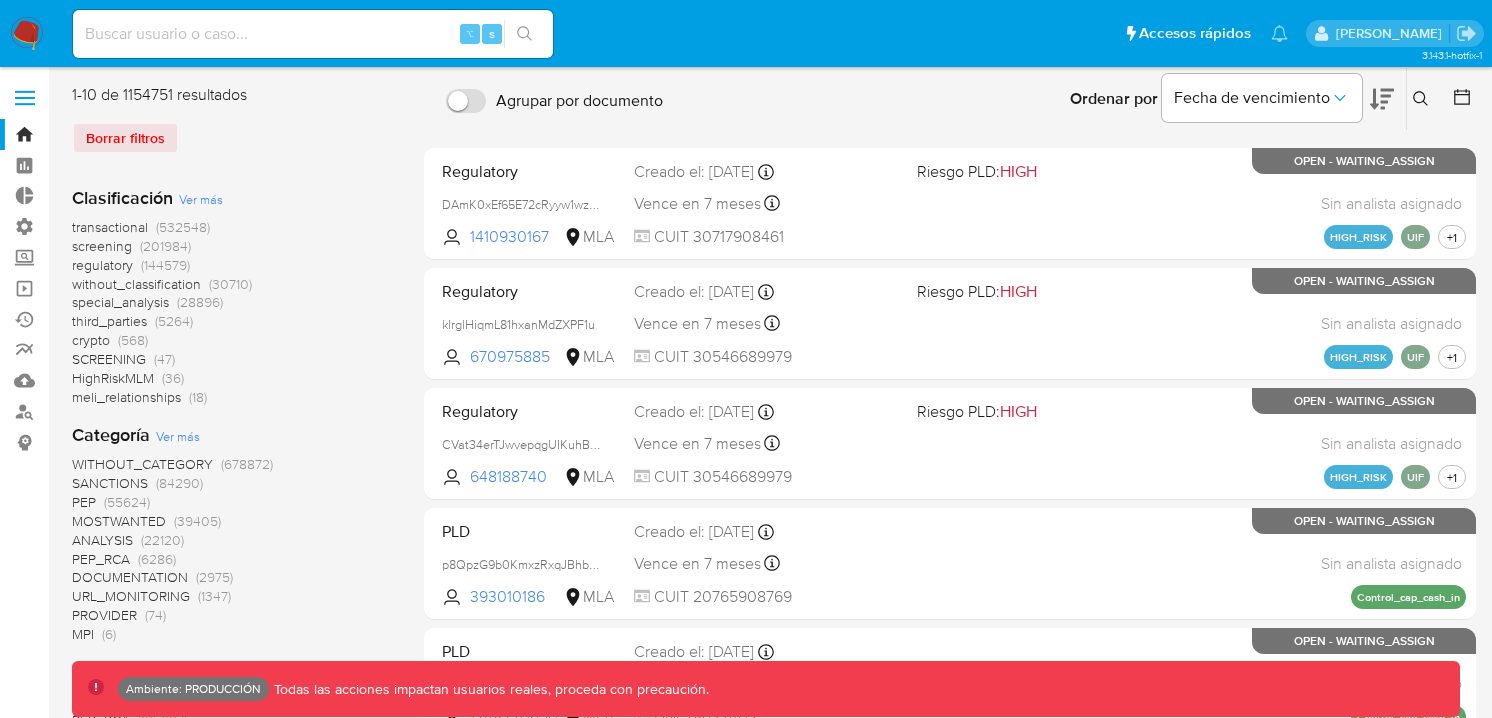 click on "screening" at bounding box center [102, 246] 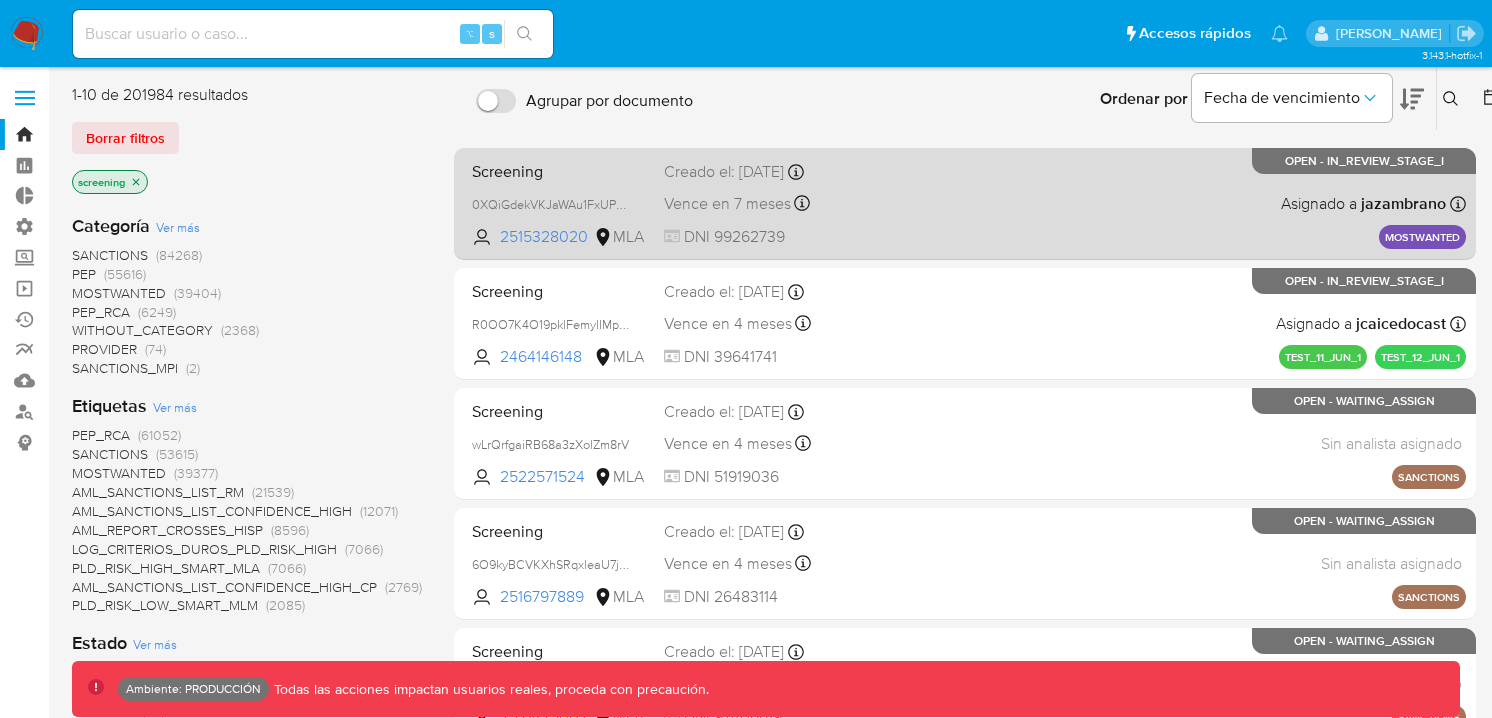 click on "Screening 0XQiGdekVKJaWAu1FxUPvD9t 2515328020 MLA Creado el: 24/06/2025   Creado el: 24/06/2025 17:28:40 Vence en 7 meses   Vence el 20/01/2026 17:28:41 DNI   99262739 Asignado a   jazambrano   Asignado el: 24/06/2025 17:28:40 MOSTWANTED OPEN - IN_REVIEW_STAGE_I" at bounding box center [965, 203] 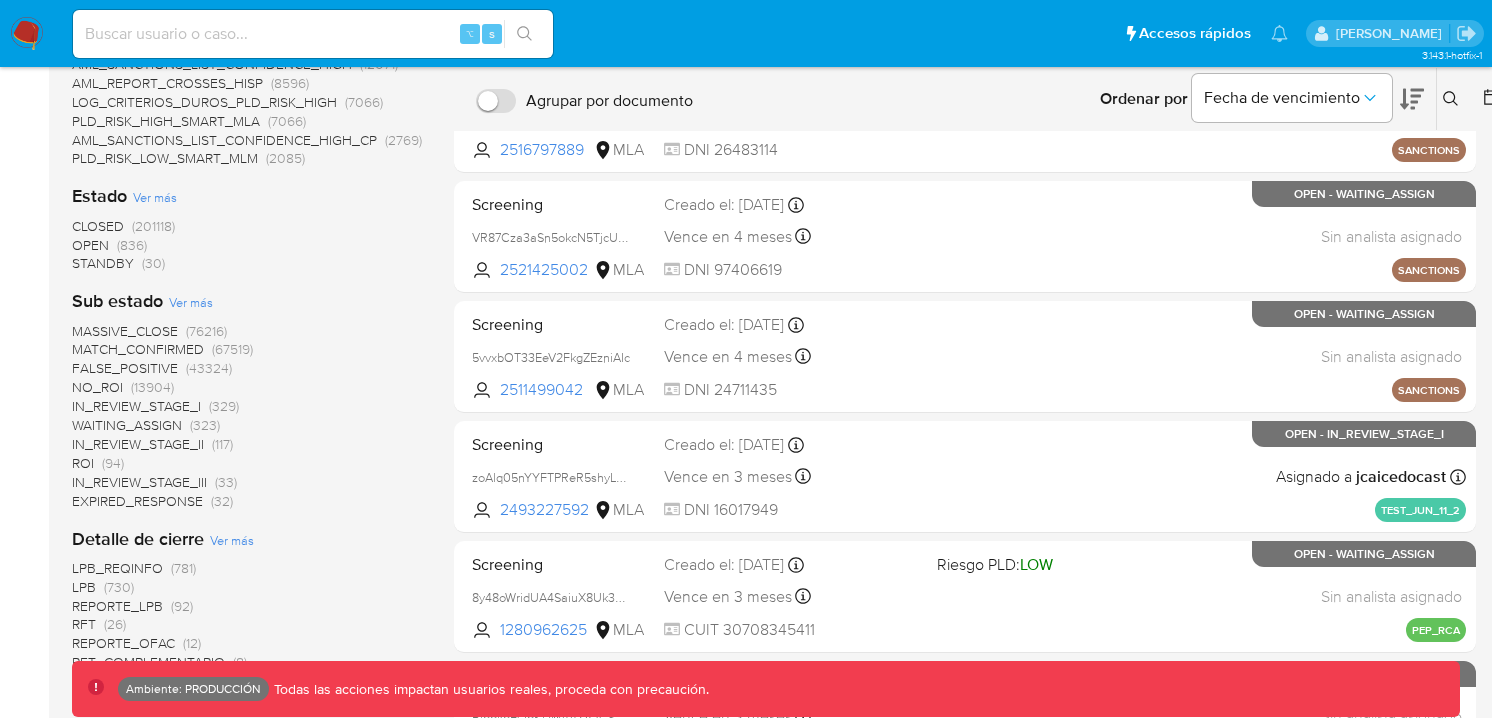scroll, scrollTop: 448, scrollLeft: 0, axis: vertical 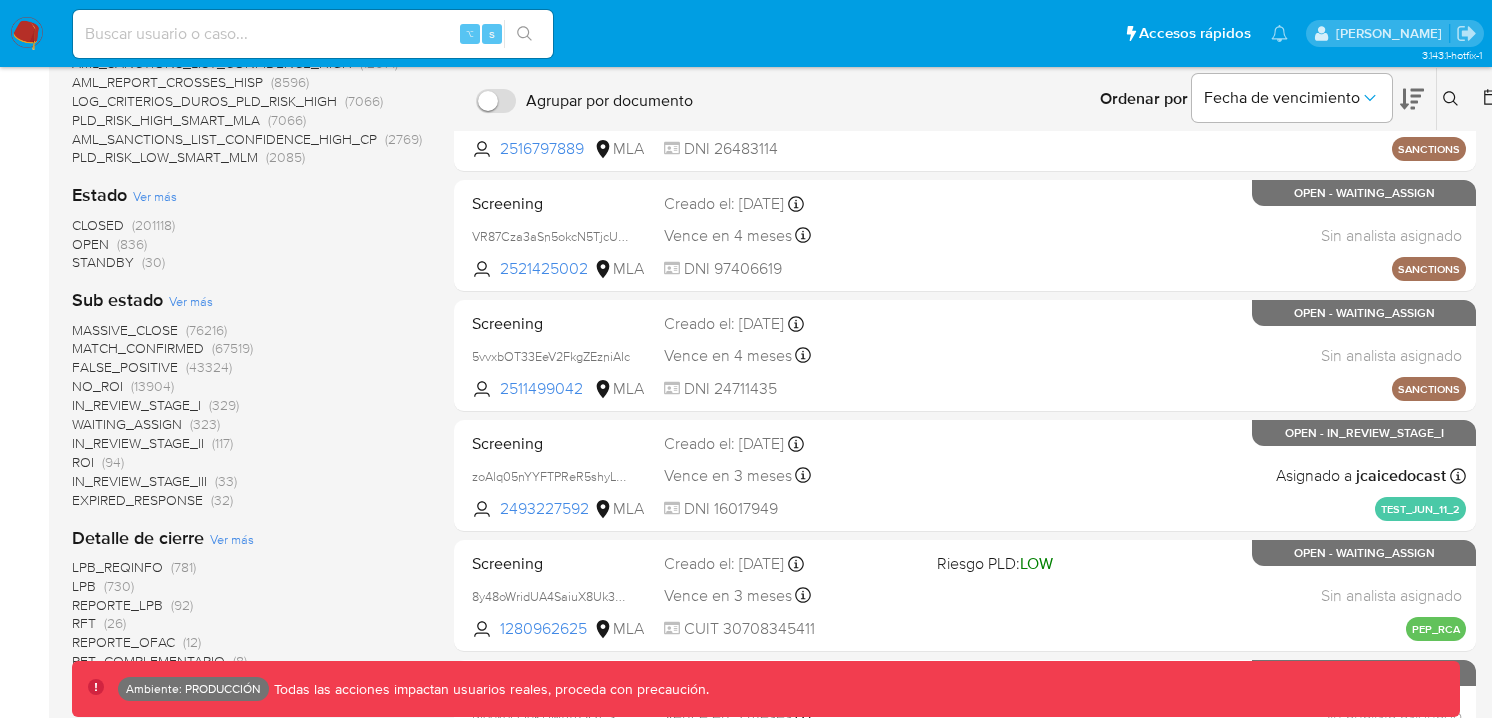 click on "MATCH_CONFIRMED" at bounding box center (138, 348) 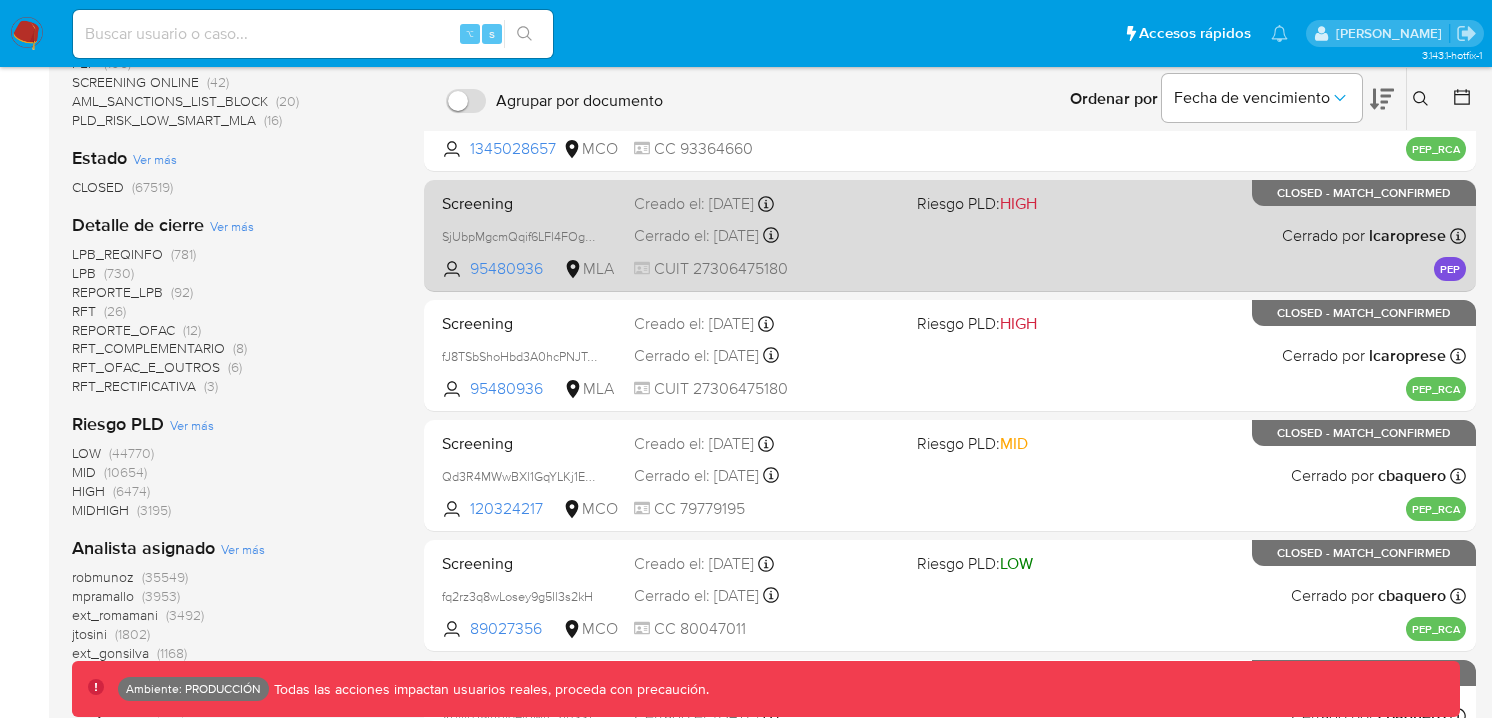 click on "Screening SjUbpMgcmQqif6LFl4FOgVzp 95480936 MLA Riesgo PLD:  HIGH Creado el: 13/06/2025   Creado el: 13/06/2025 13:17:20 Cerrado el: 24/06/2025   Cerrado el: 24/06/2025 19:59:29 CUIT   27306475180 Cerrado por   lcaroprese   Asignado el: 13/06/2025 13:17:20 PEP CLOSED - MATCH_CONFIRMED" at bounding box center (950, 235) 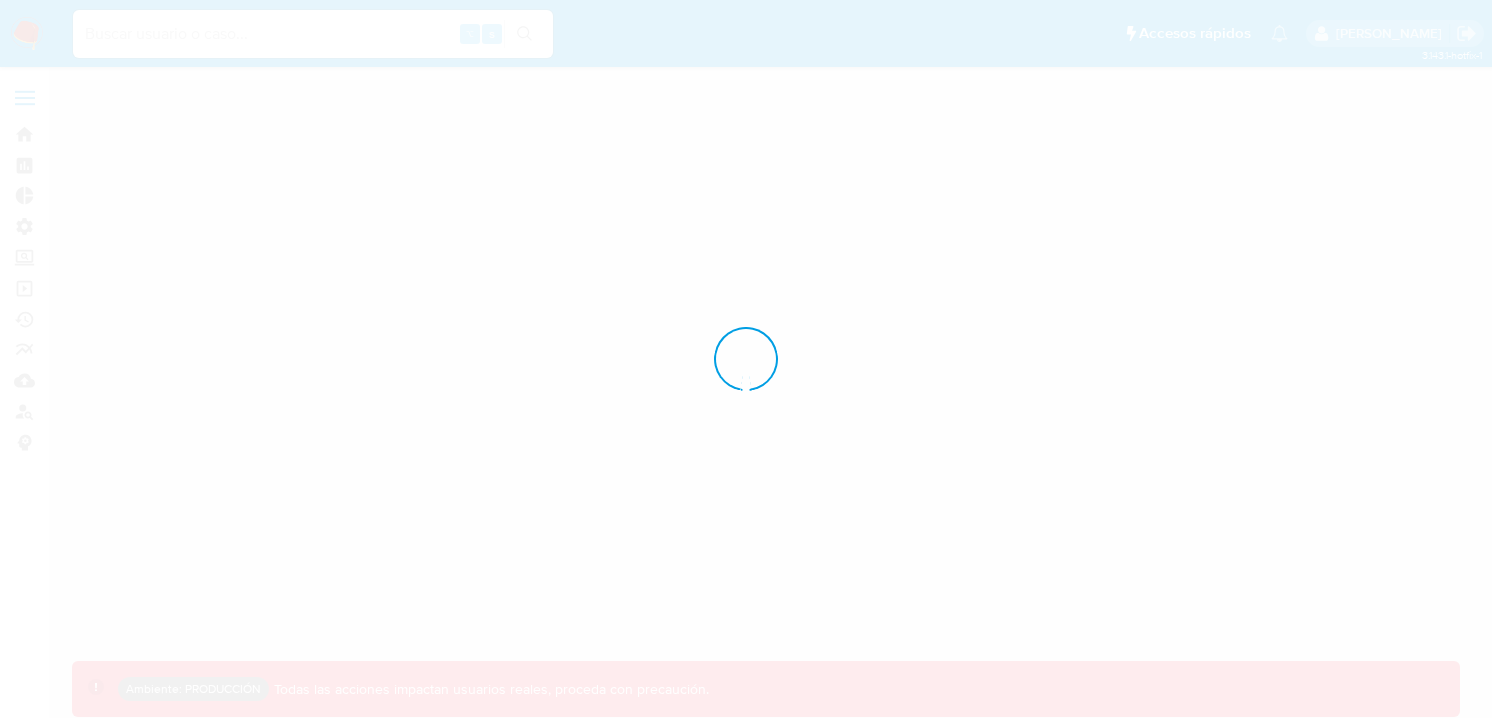 scroll, scrollTop: 0, scrollLeft: 0, axis: both 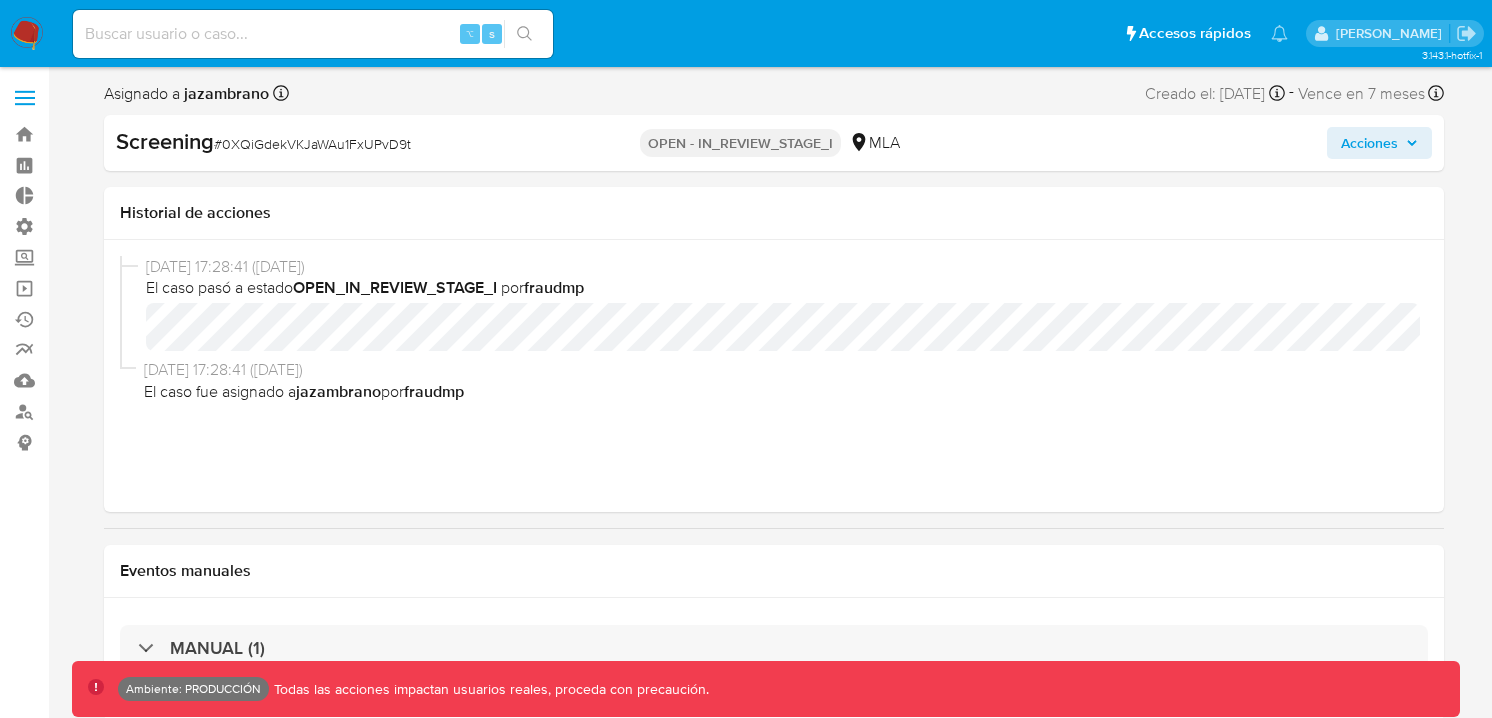 select on "10" 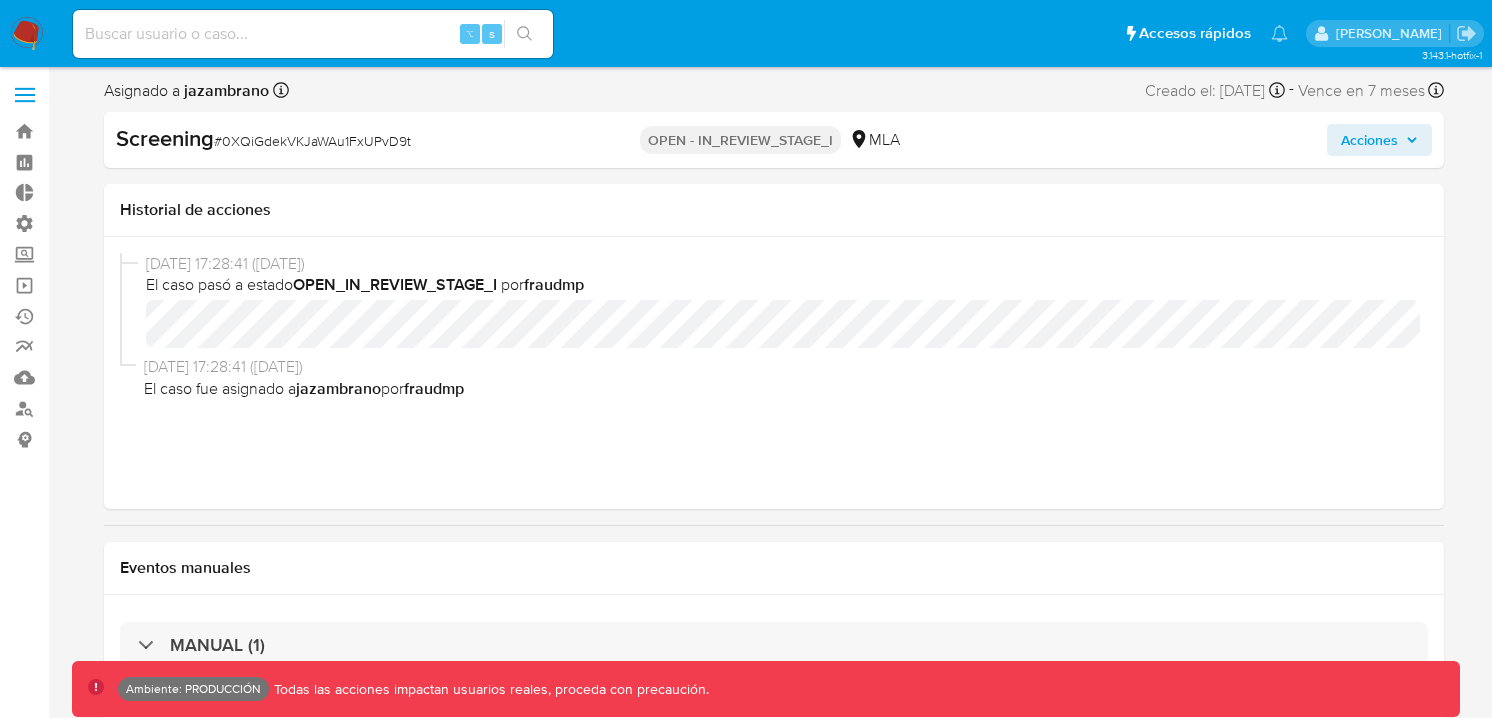 scroll, scrollTop: 0, scrollLeft: 0, axis: both 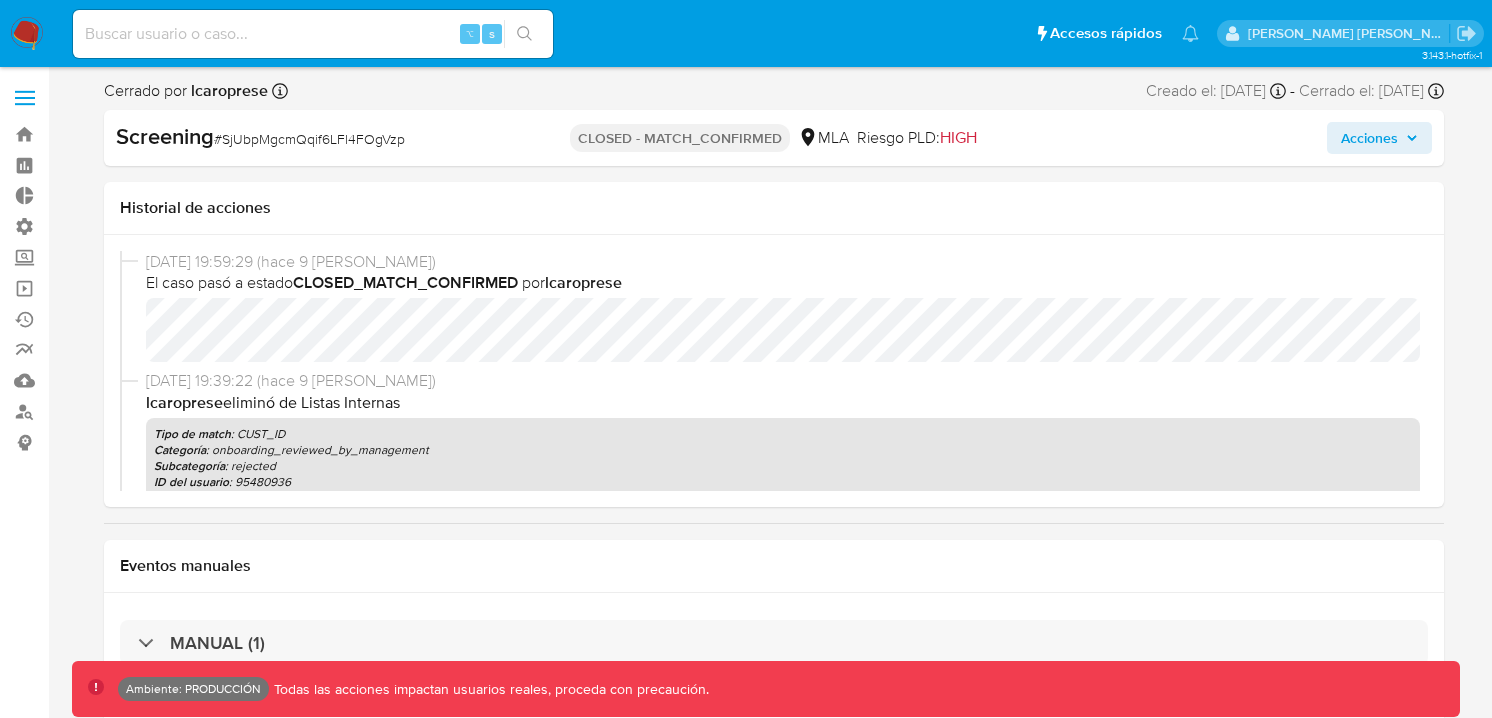select on "10" 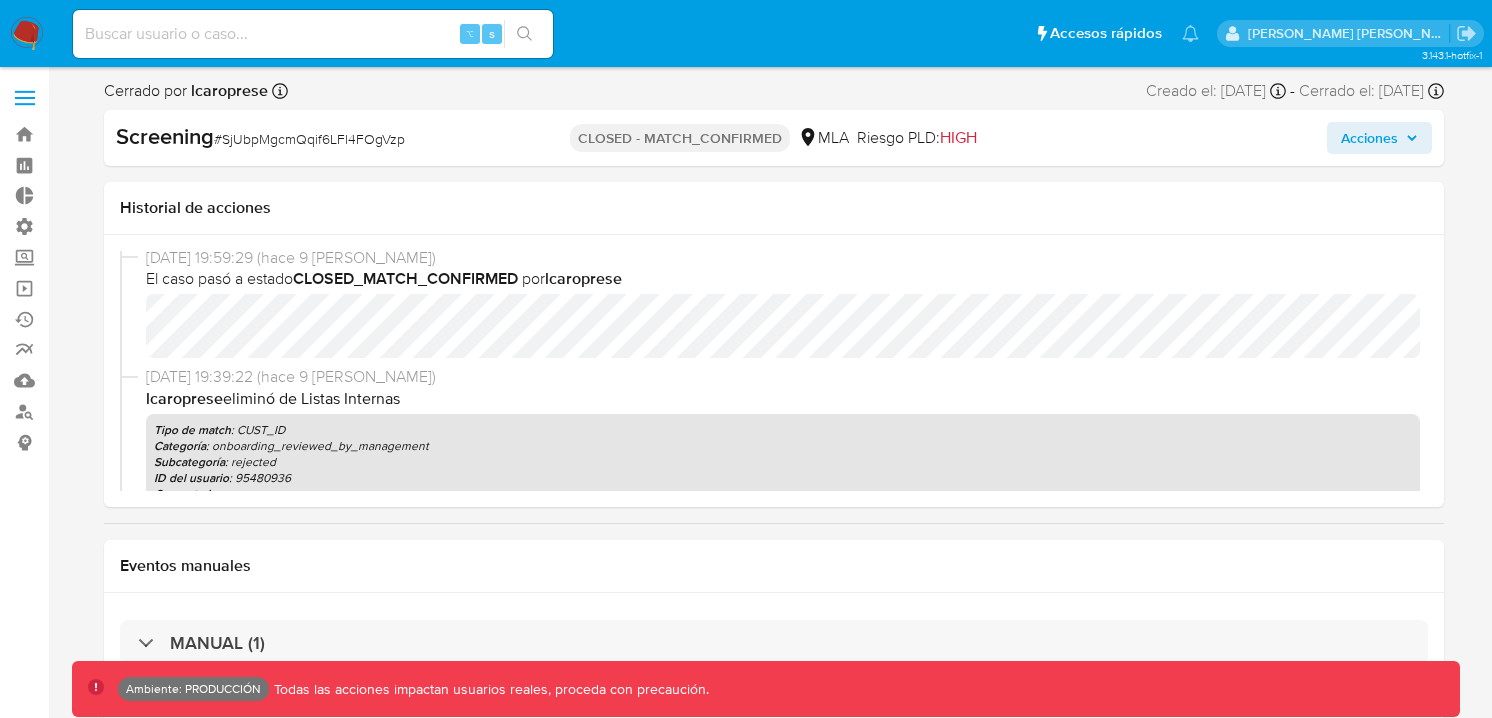scroll, scrollTop: 0, scrollLeft: 0, axis: both 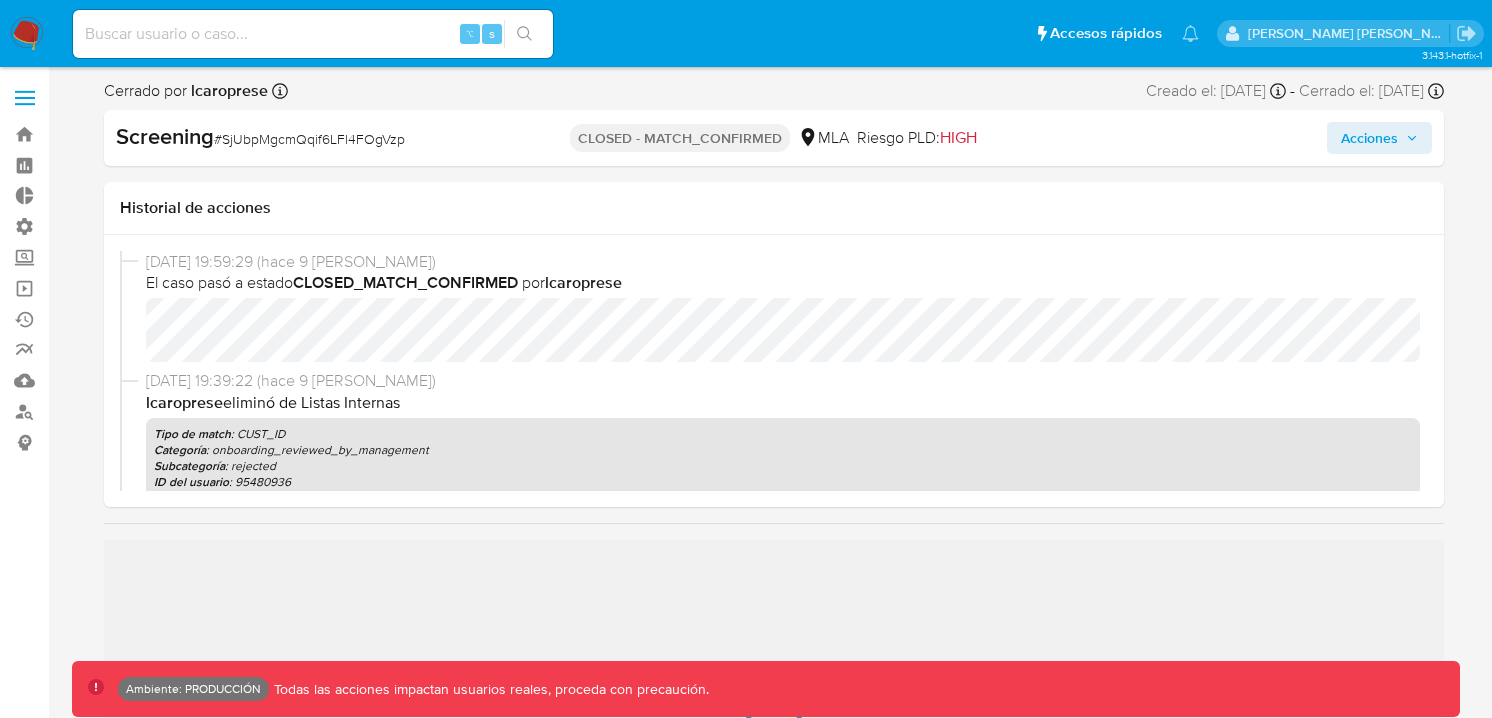 select on "10" 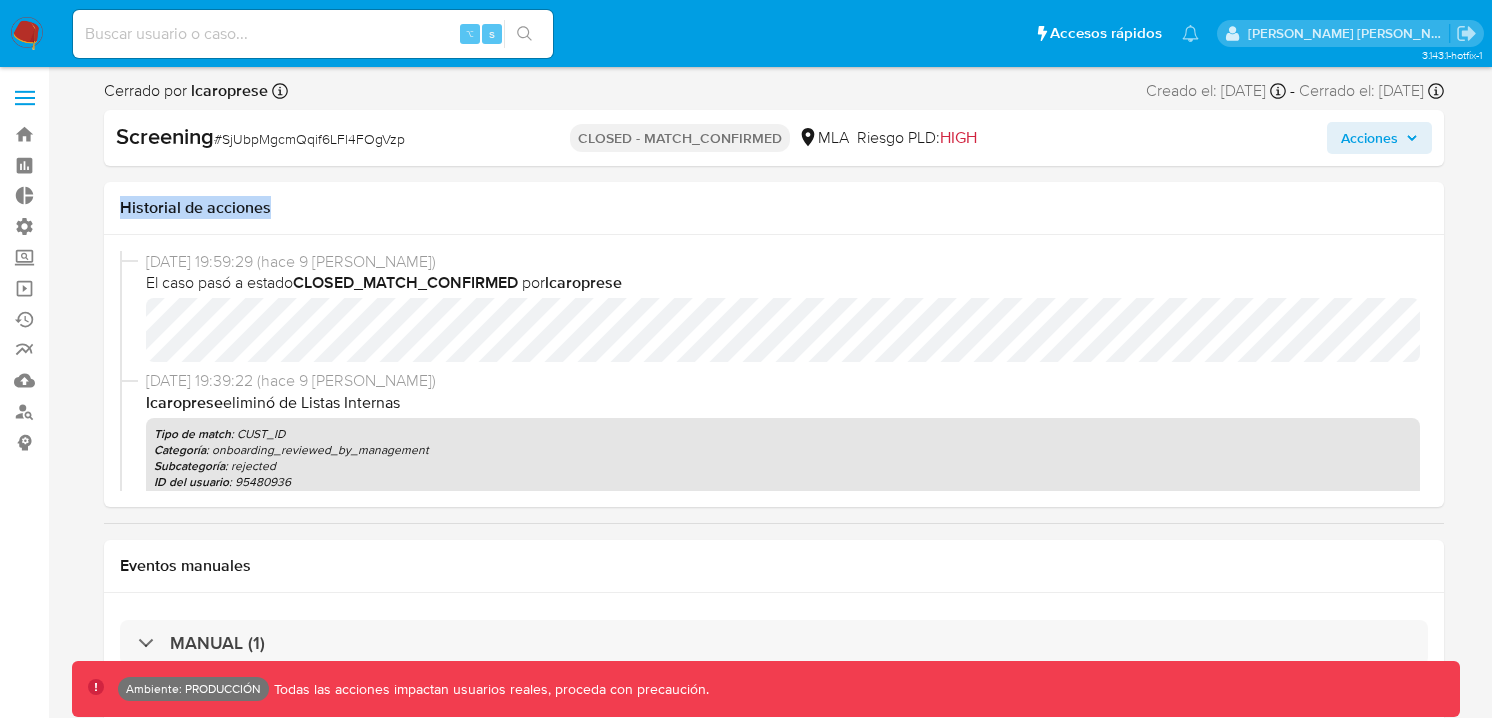 drag, startPoint x: 118, startPoint y: 207, endPoint x: 318, endPoint y: 208, distance: 200.0025 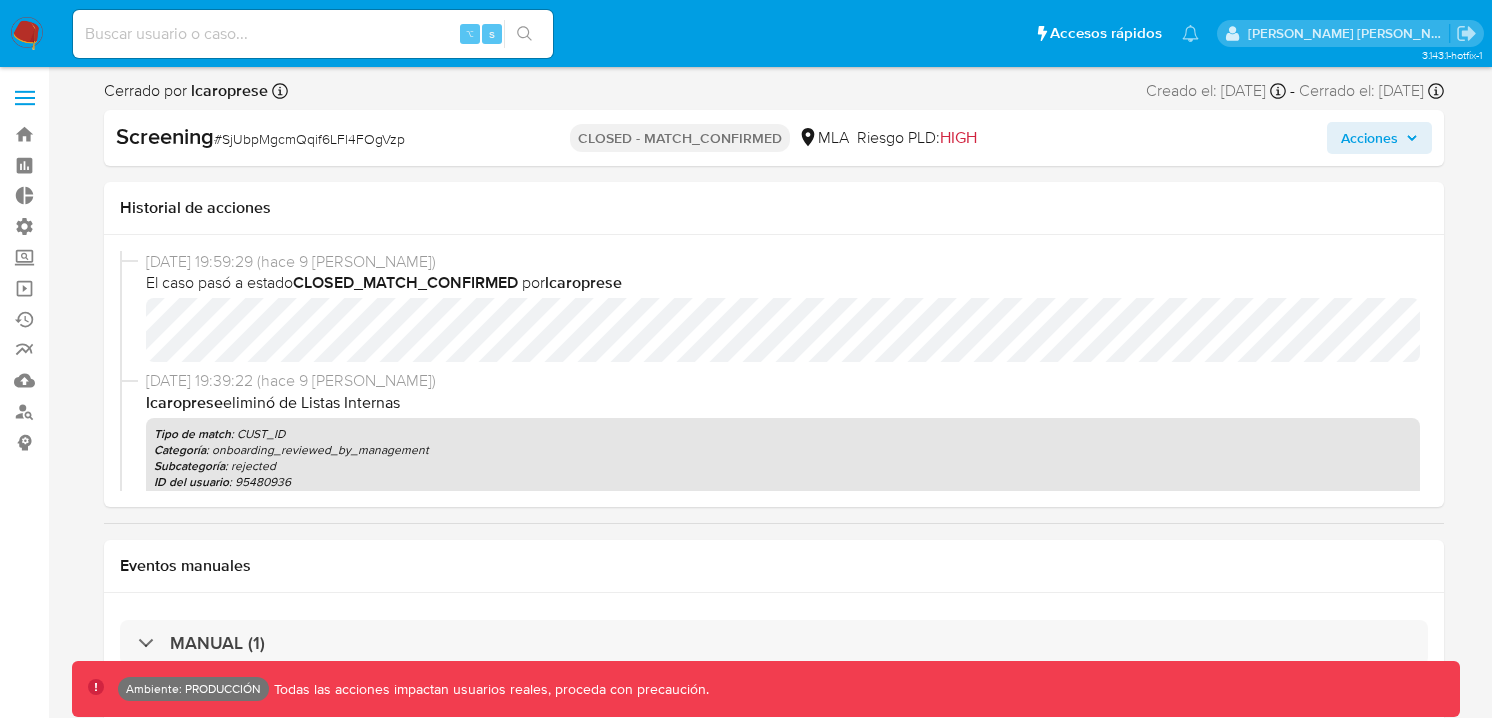 click on "24/06/2025 19:59:29 (hace 9 días) El caso pasó a estado  CLOSED_MATCH_CONFIRMED      por  lcaroprese" at bounding box center [774, 311] 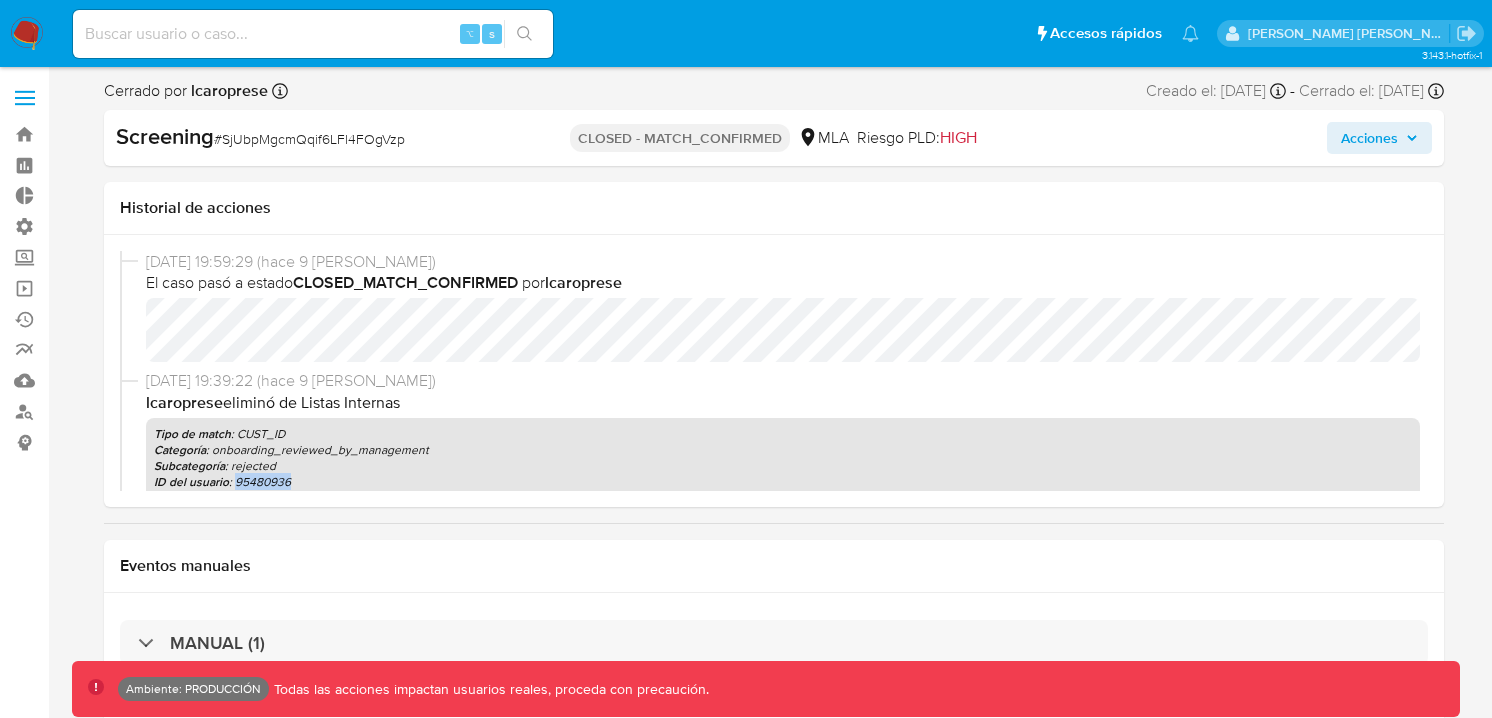 click on "ID del usuario : 95480936" at bounding box center [783, 482] 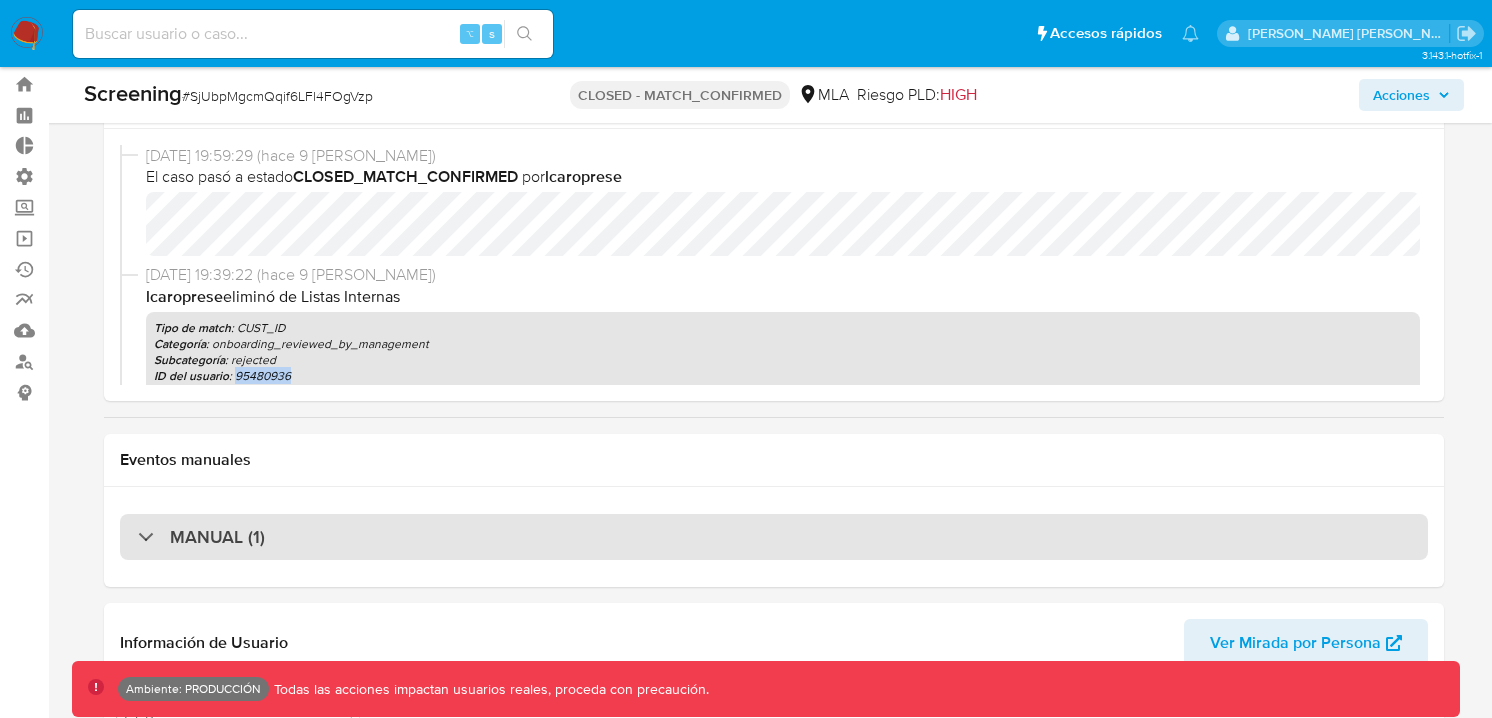 scroll, scrollTop: 0, scrollLeft: 0, axis: both 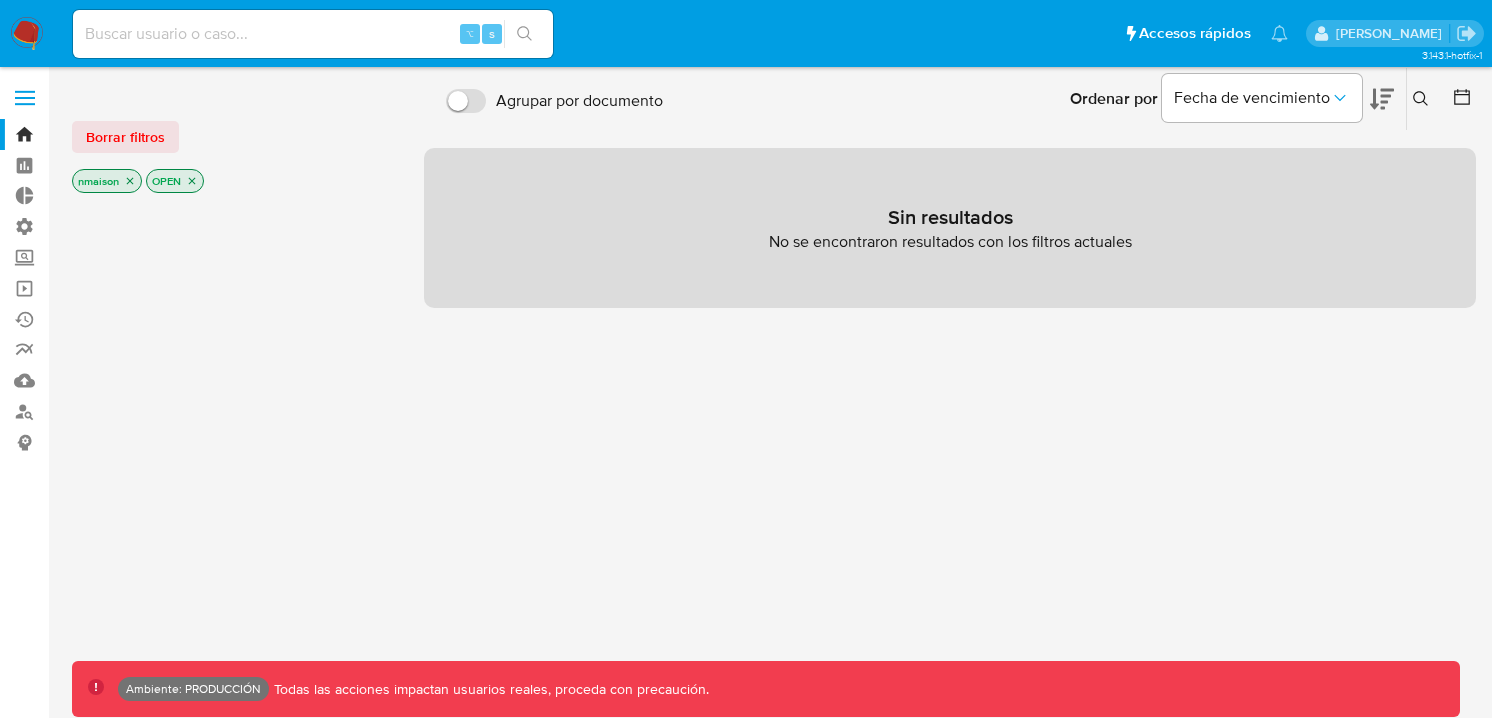 click on "nmaison OPEN" at bounding box center (232, 183) 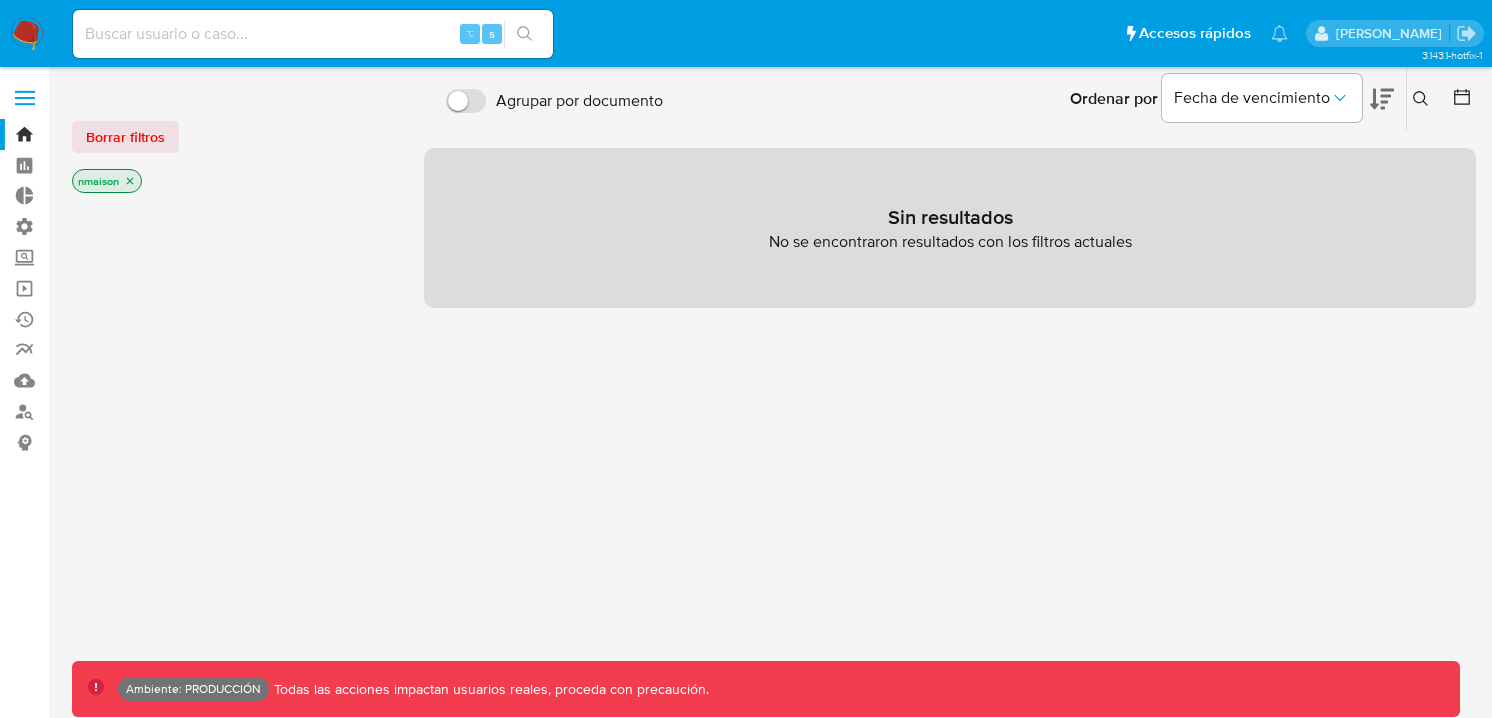 click 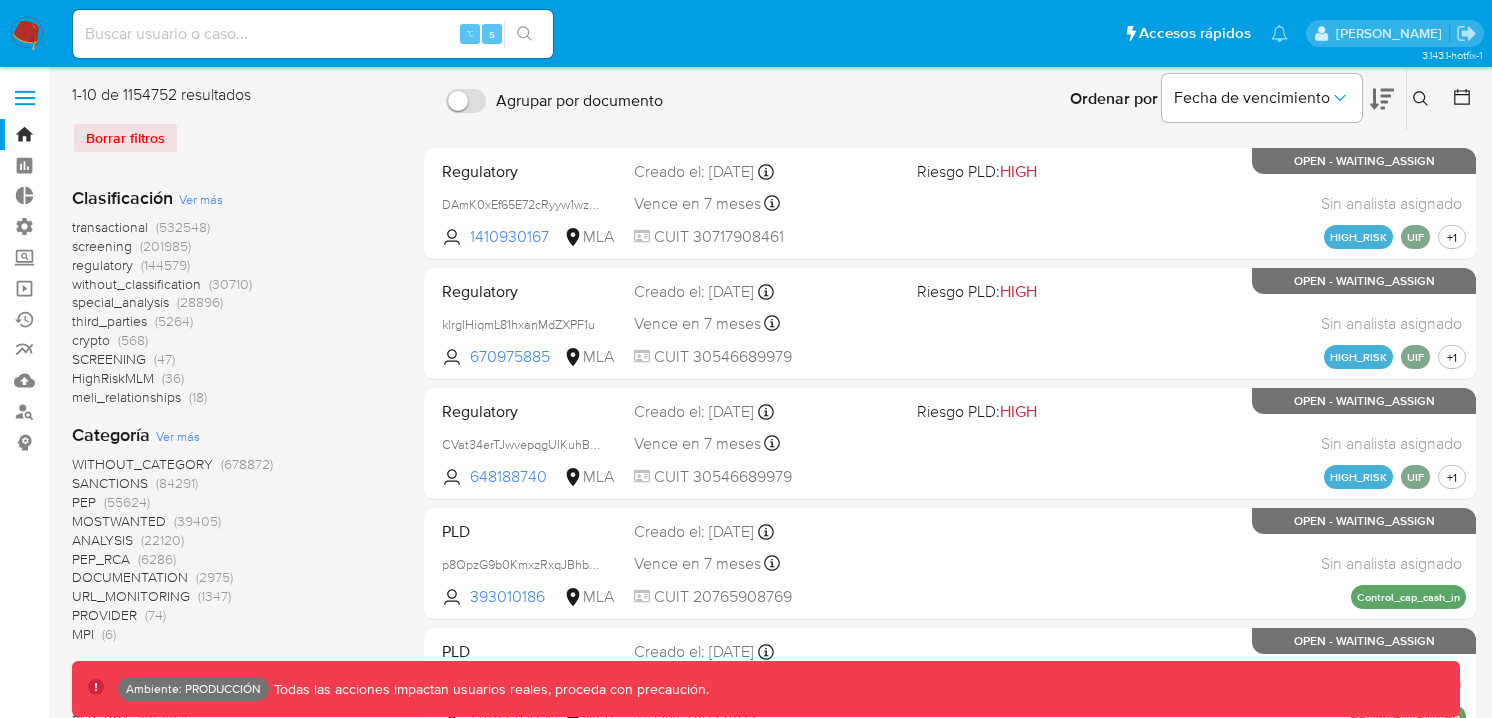 click on "screening" at bounding box center (102, 246) 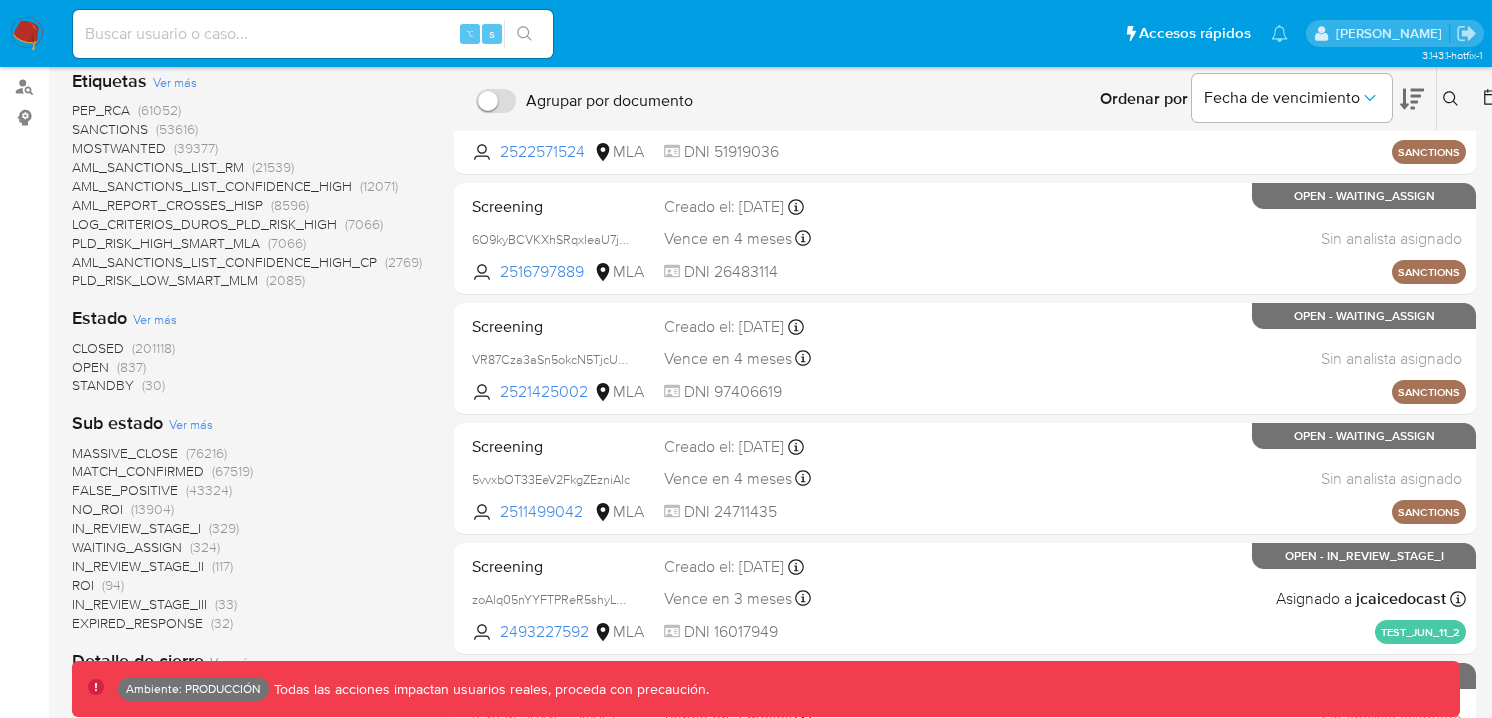 scroll, scrollTop: 321, scrollLeft: 0, axis: vertical 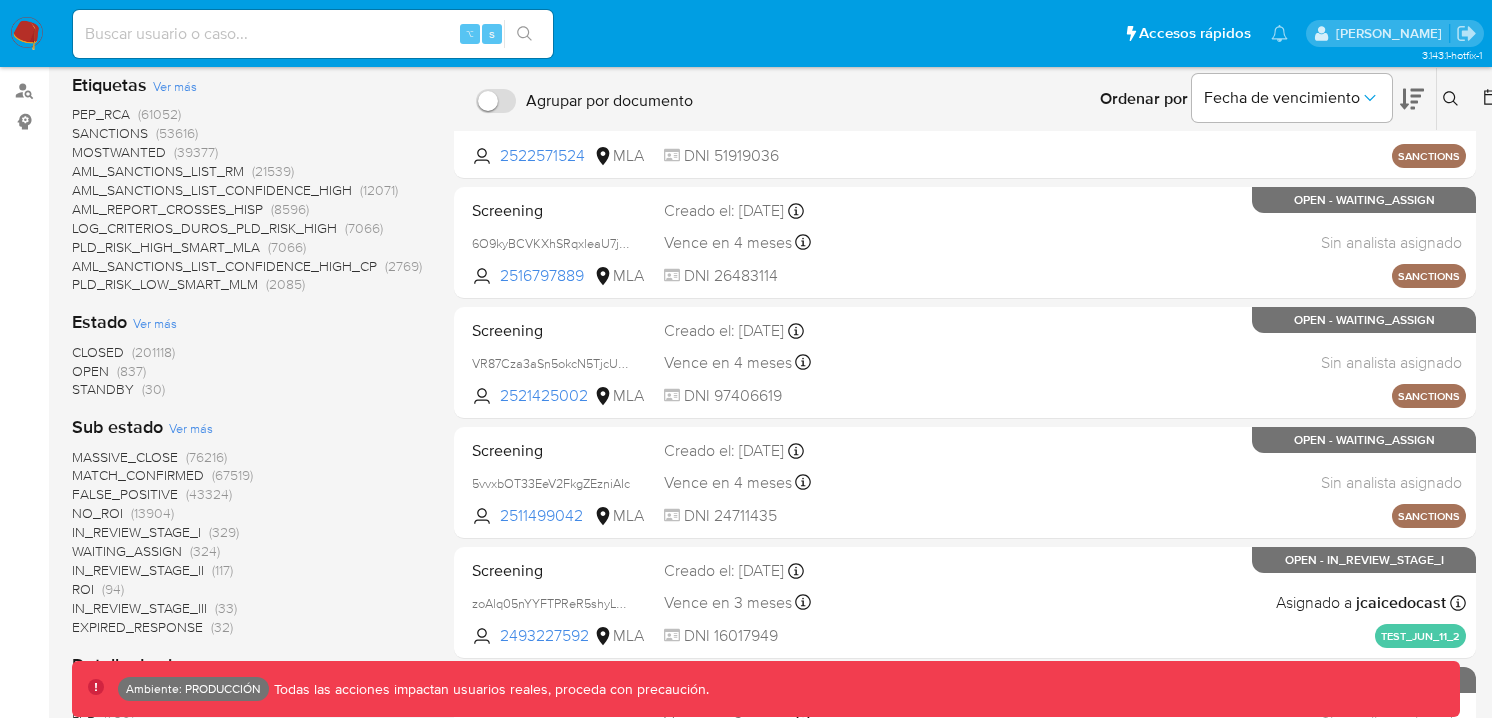 click on "MATCH_CONFIRMED" at bounding box center [138, 475] 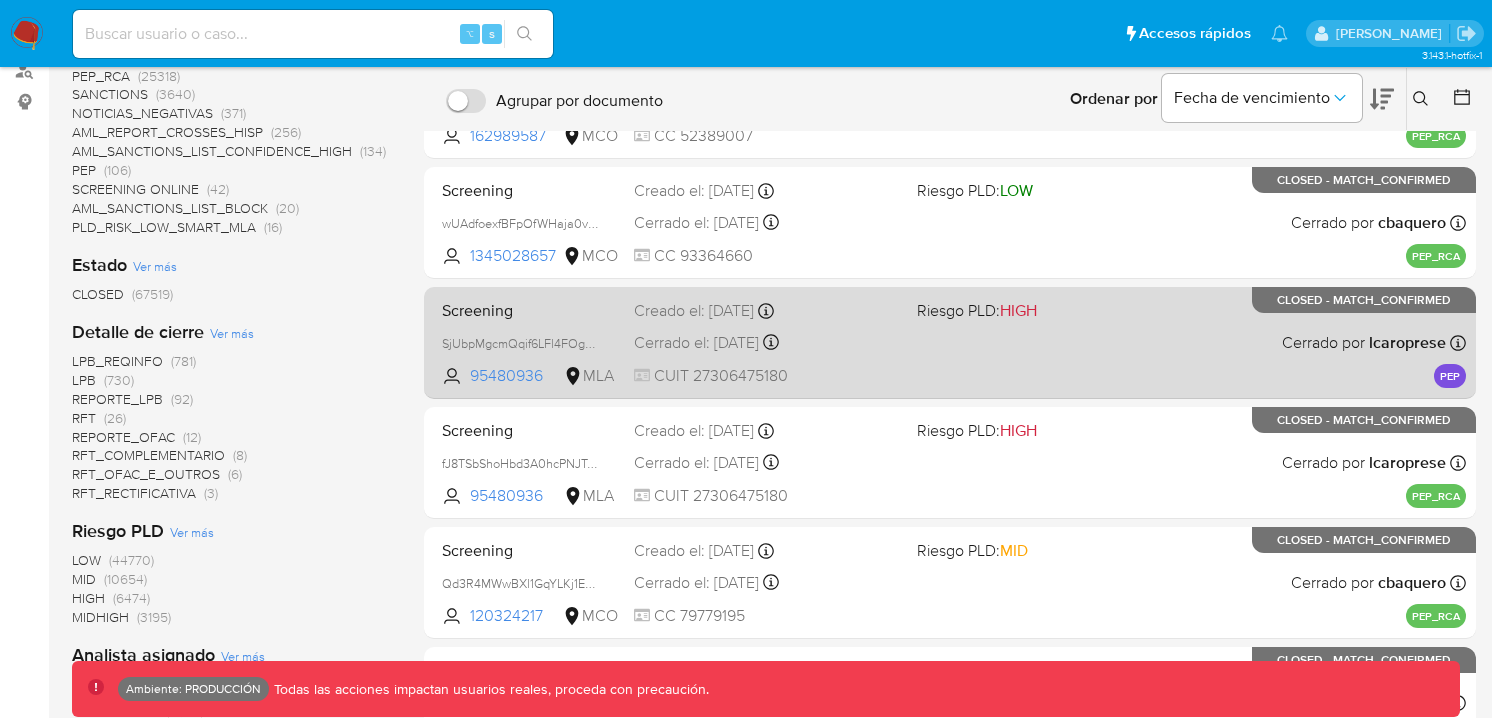 scroll, scrollTop: 350, scrollLeft: 0, axis: vertical 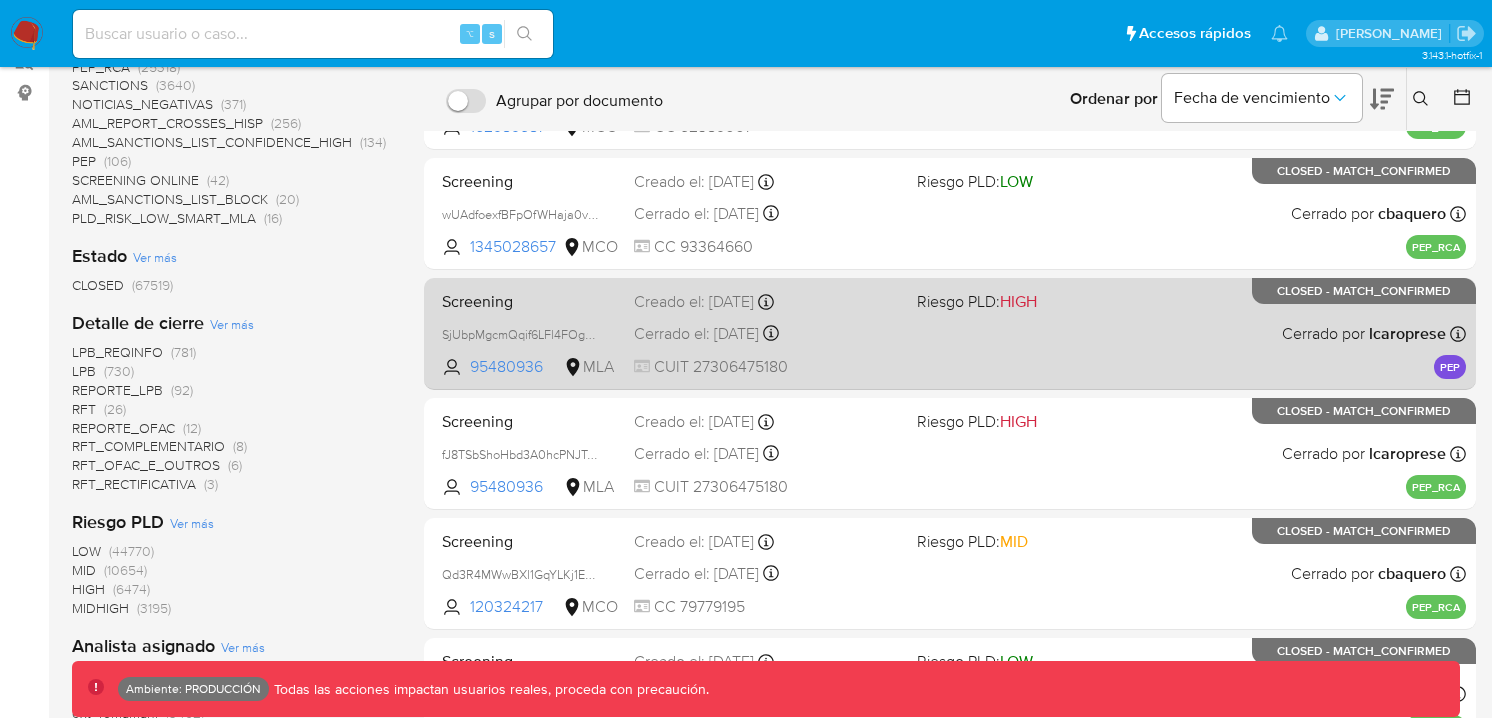 click on "Screening SjUbpMgcmQqif6LFl4FOgVzp 95480936 MLA Riesgo PLD:  HIGH Creado el: 13/06/2025   Creado el: 13/06/2025 13:17:20 Cerrado el: 24/06/2025   Cerrado el: 24/06/2025 19:59:29 CUIT   27306475180 Cerrado por   lcaroprese   Asignado el: 13/06/2025 13:17:20 PEP CLOSED - MATCH_CONFIRMED" at bounding box center (950, 333) 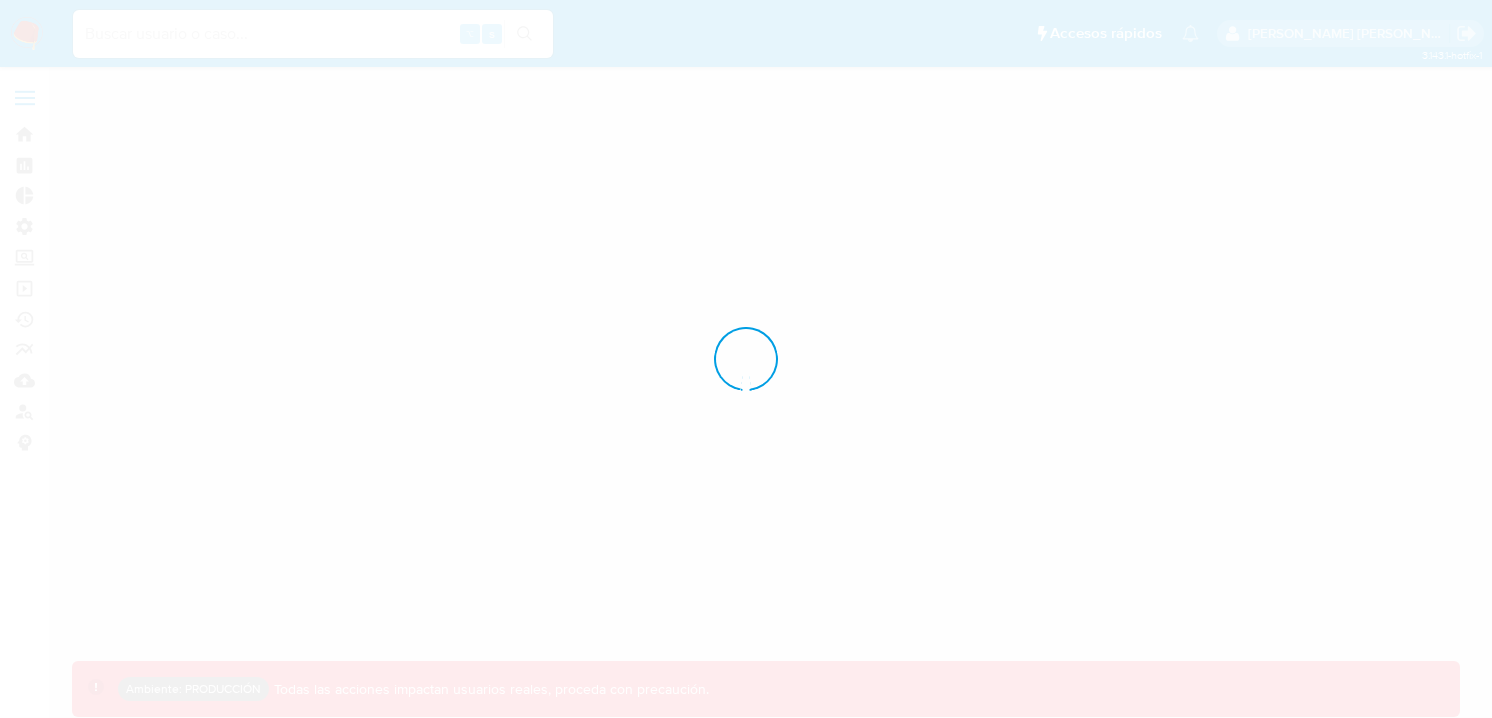 scroll, scrollTop: 0, scrollLeft: 0, axis: both 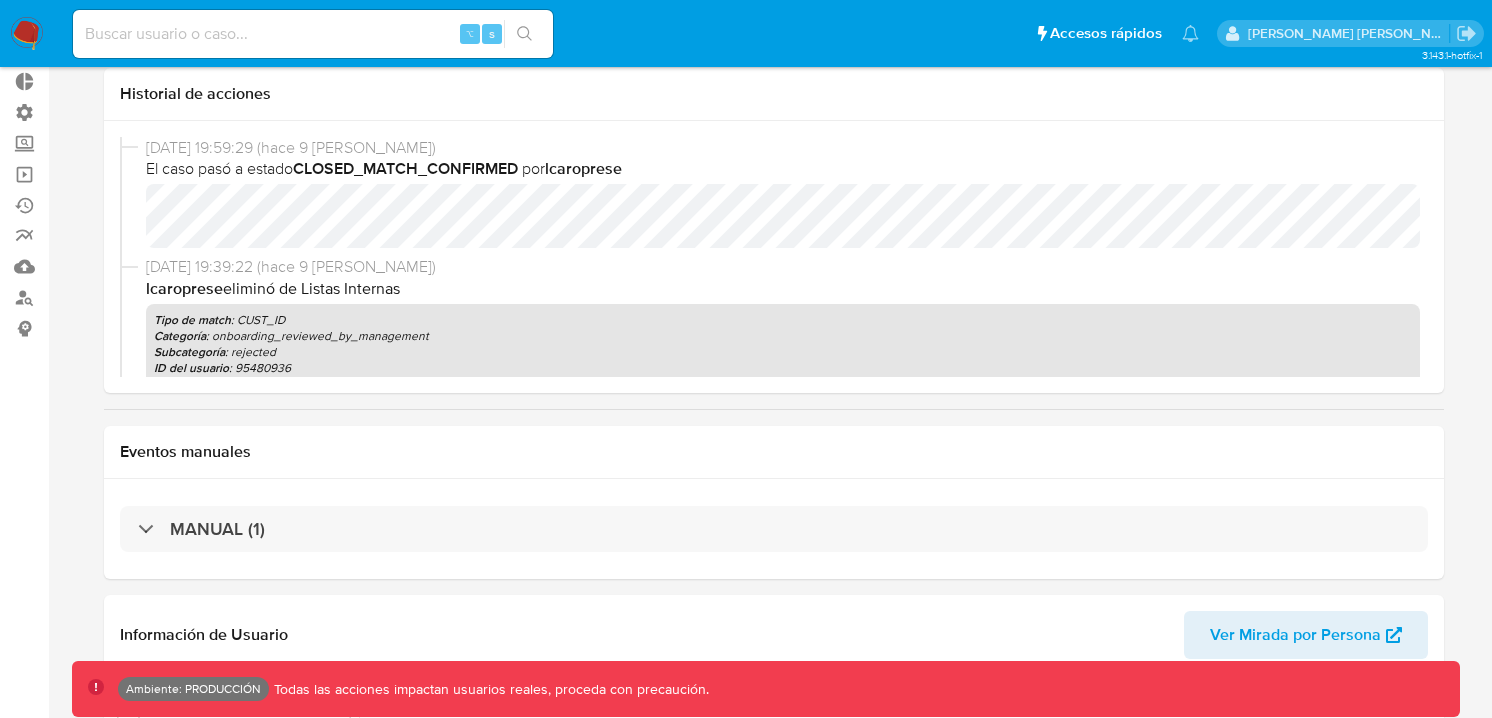 select on "10" 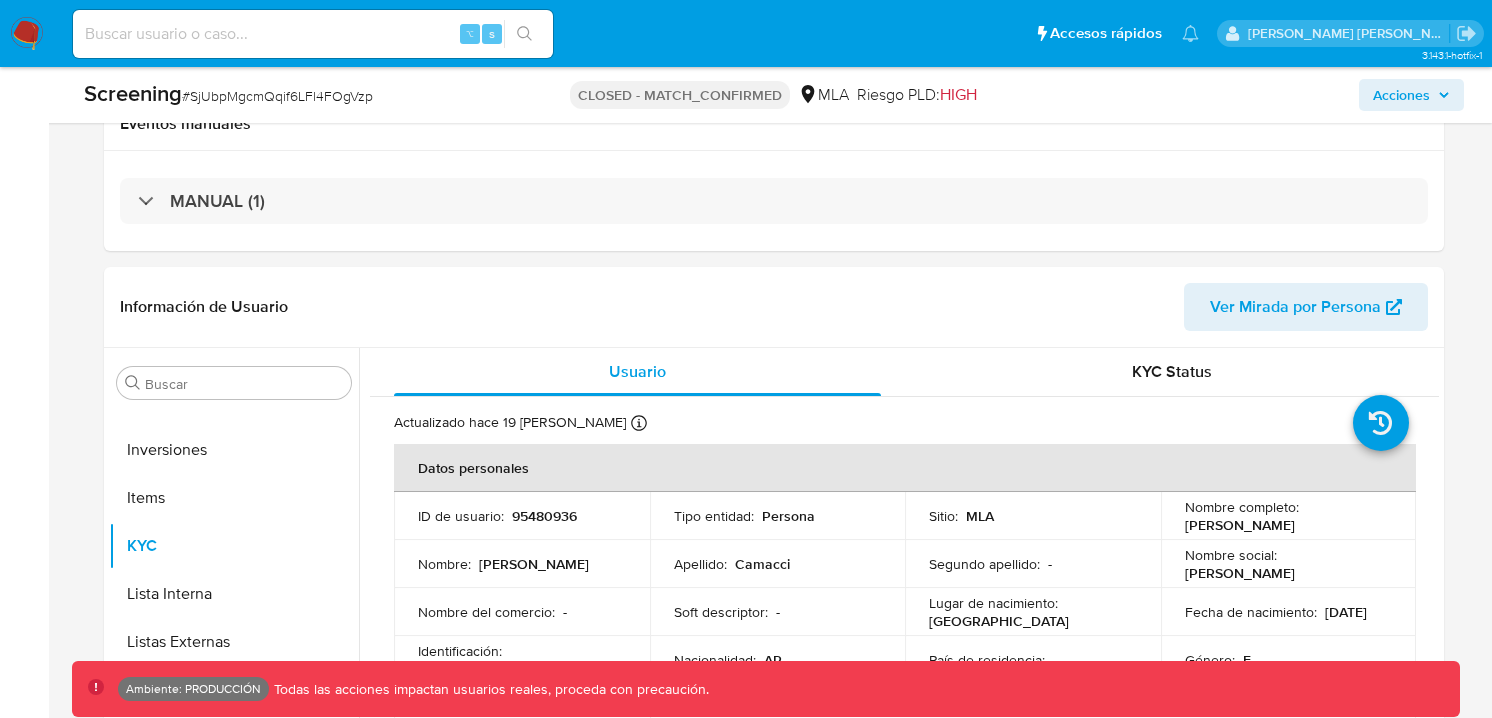 scroll, scrollTop: 429, scrollLeft: 0, axis: vertical 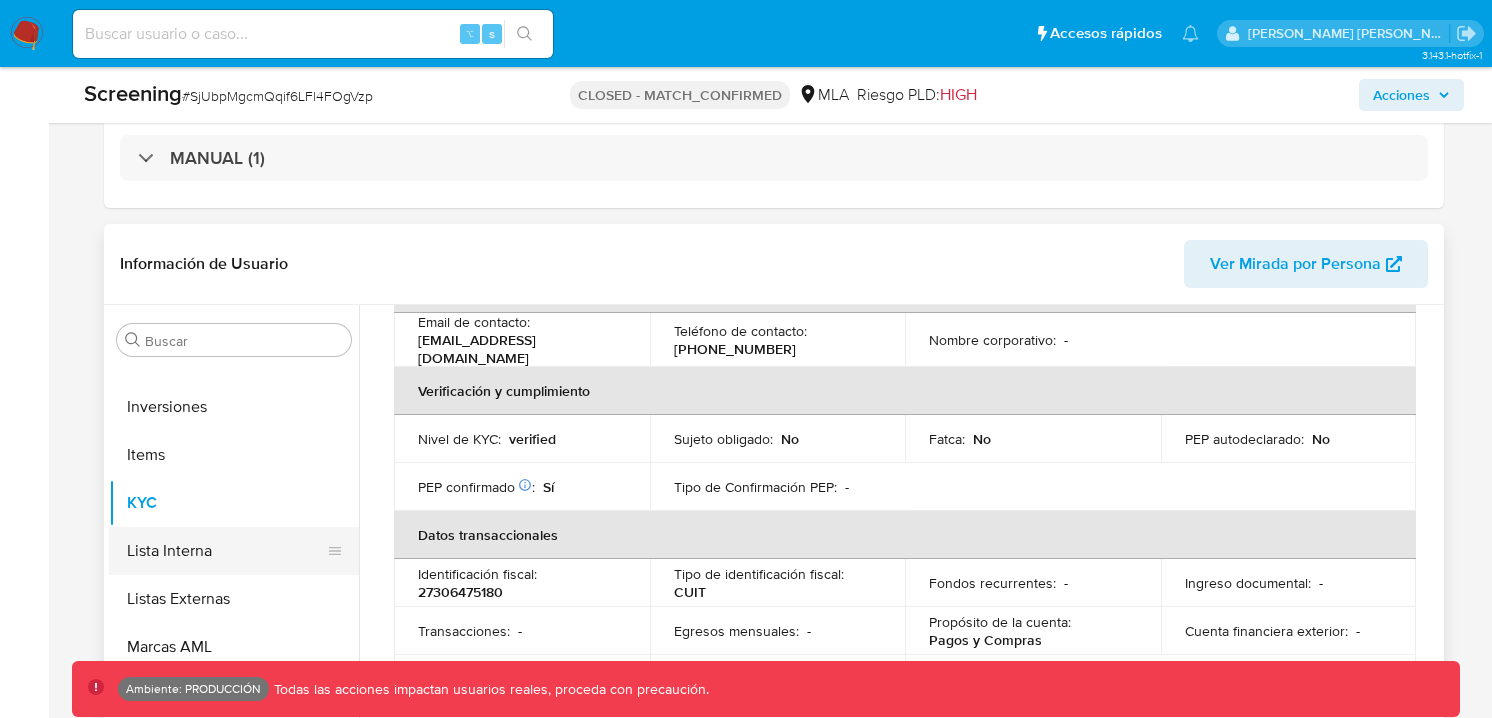 click on "Lista Interna" at bounding box center (226, 551) 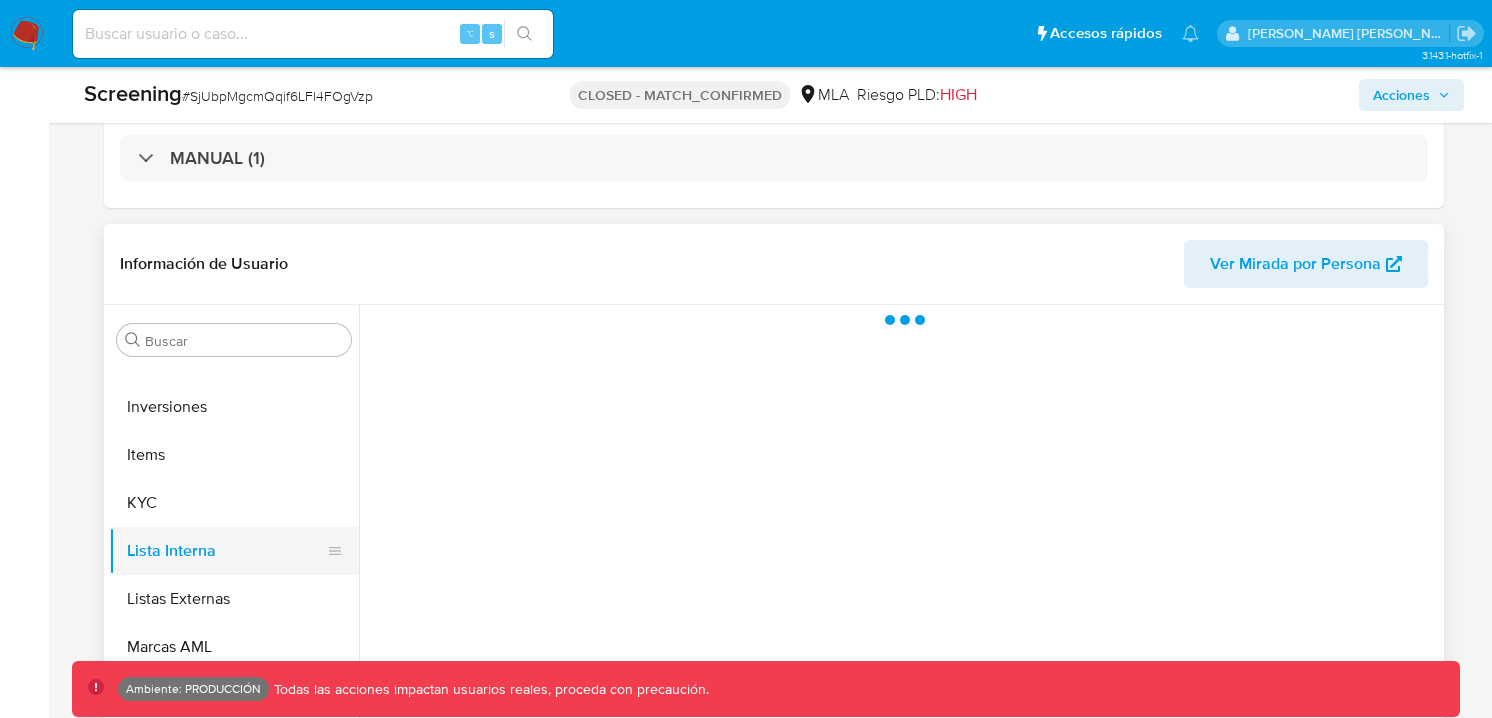 scroll, scrollTop: 0, scrollLeft: 0, axis: both 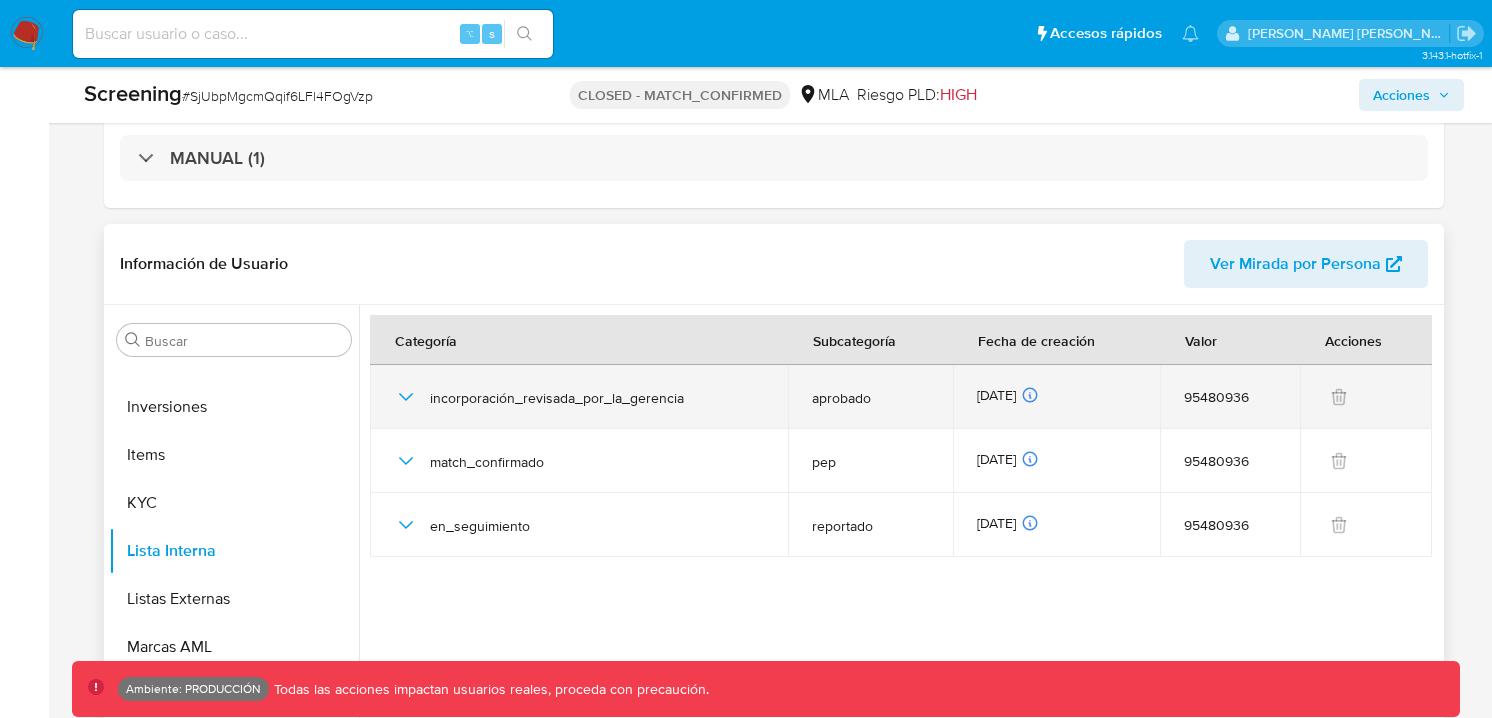 click on "incorporación_revisada_por_la_gerencia" at bounding box center [579, 397] 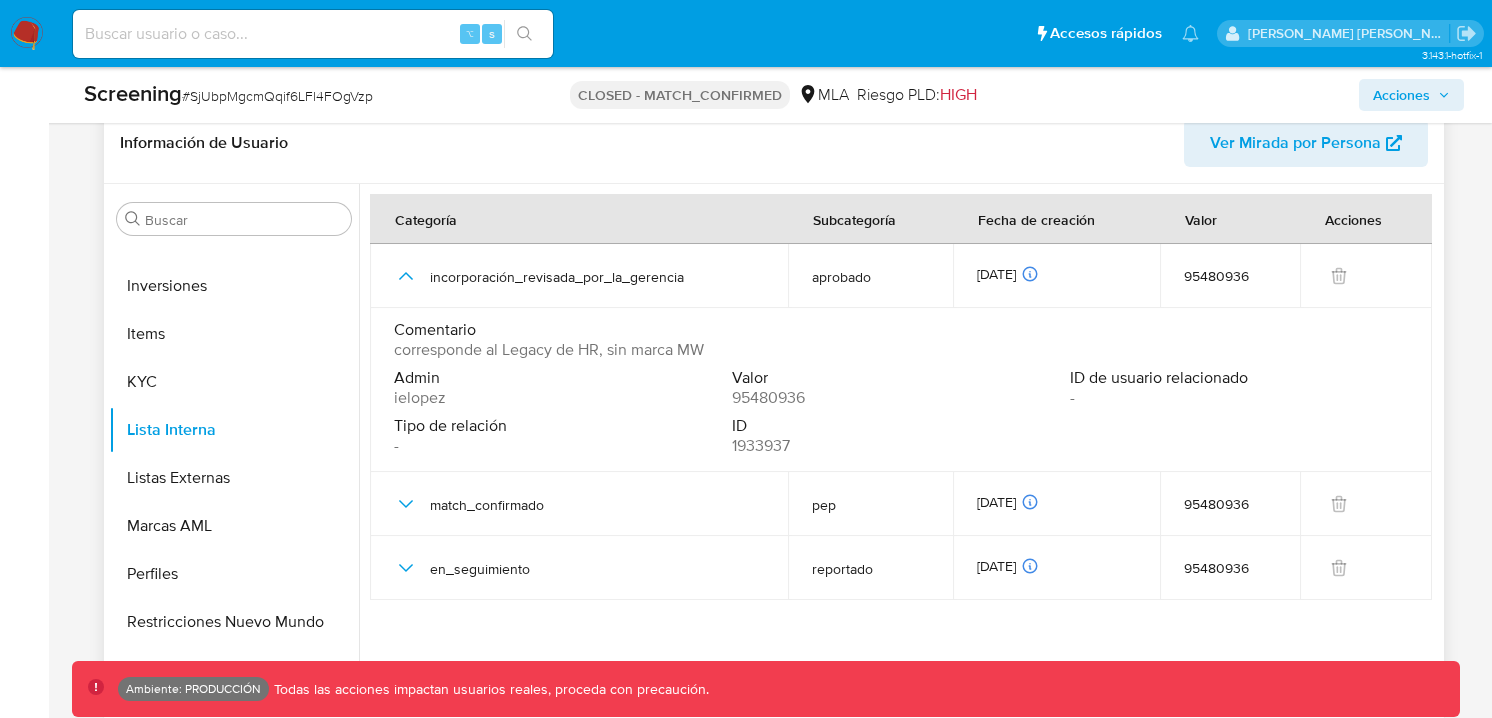 scroll, scrollTop: 547, scrollLeft: 0, axis: vertical 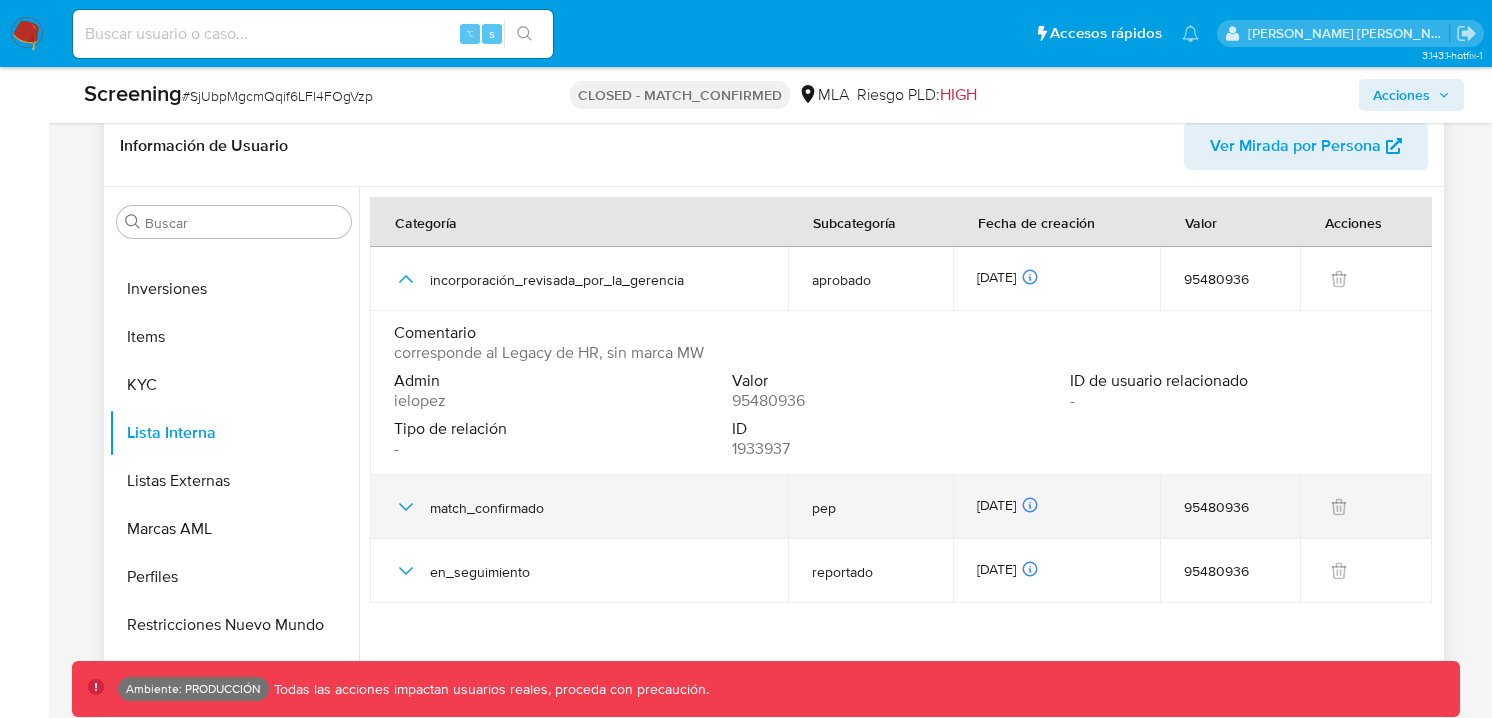 click 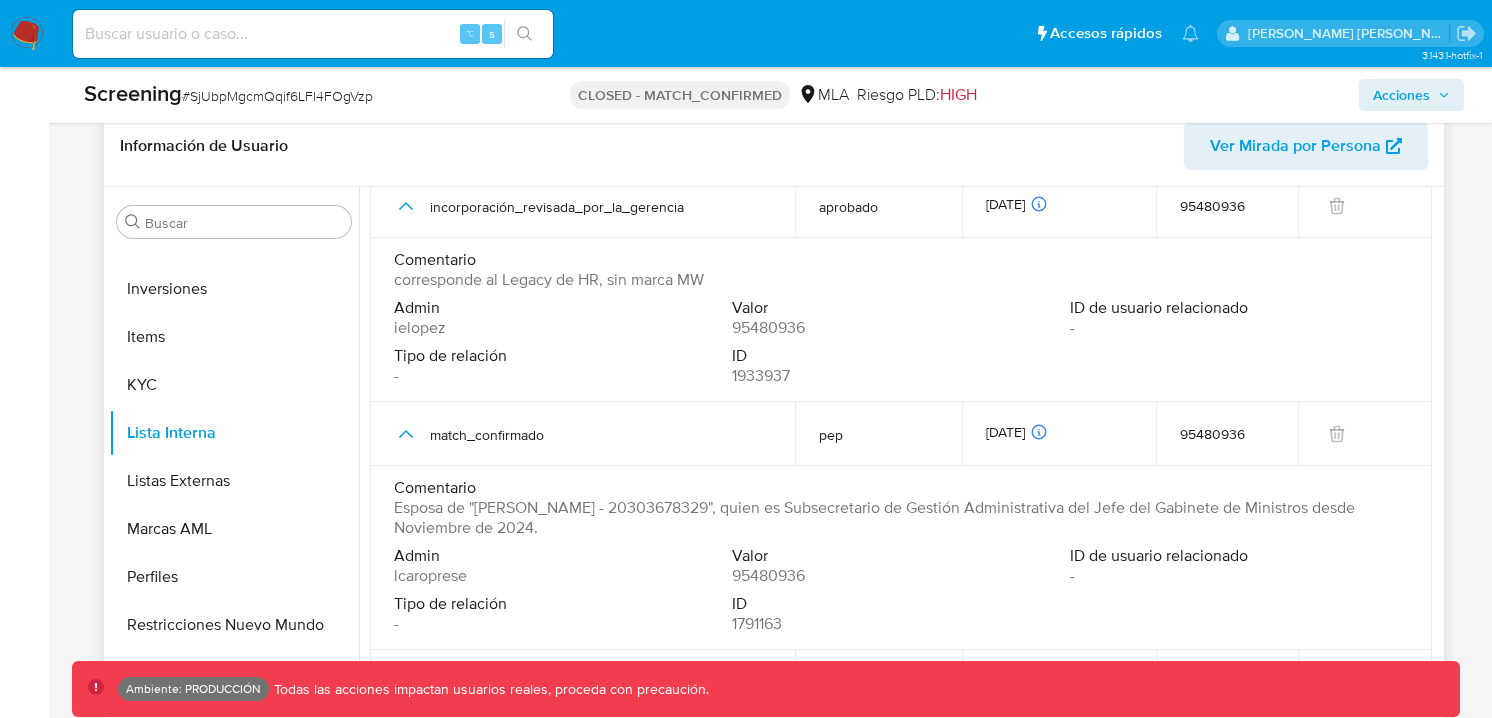 scroll, scrollTop: 0, scrollLeft: 0, axis: both 